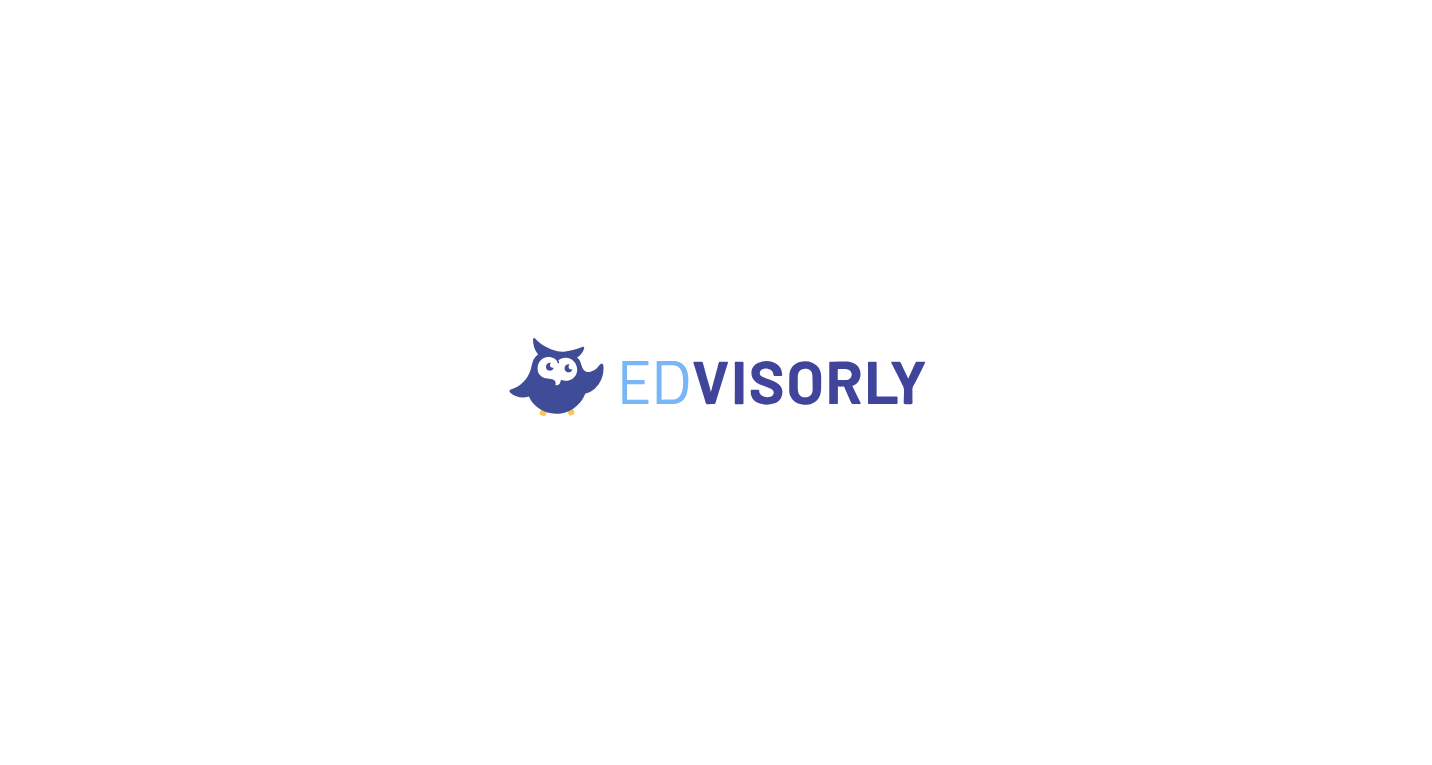 scroll, scrollTop: 0, scrollLeft: 0, axis: both 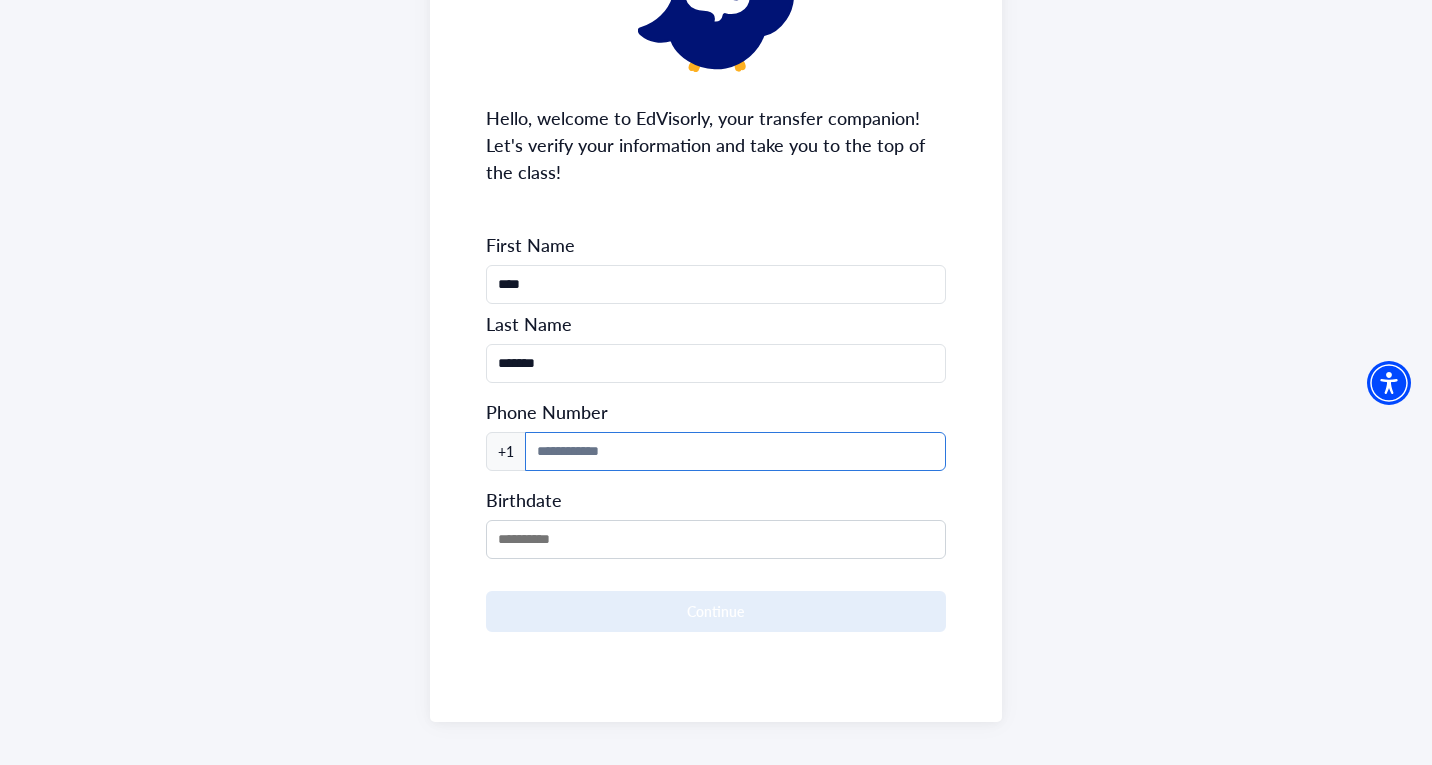 click at bounding box center (736, 451) 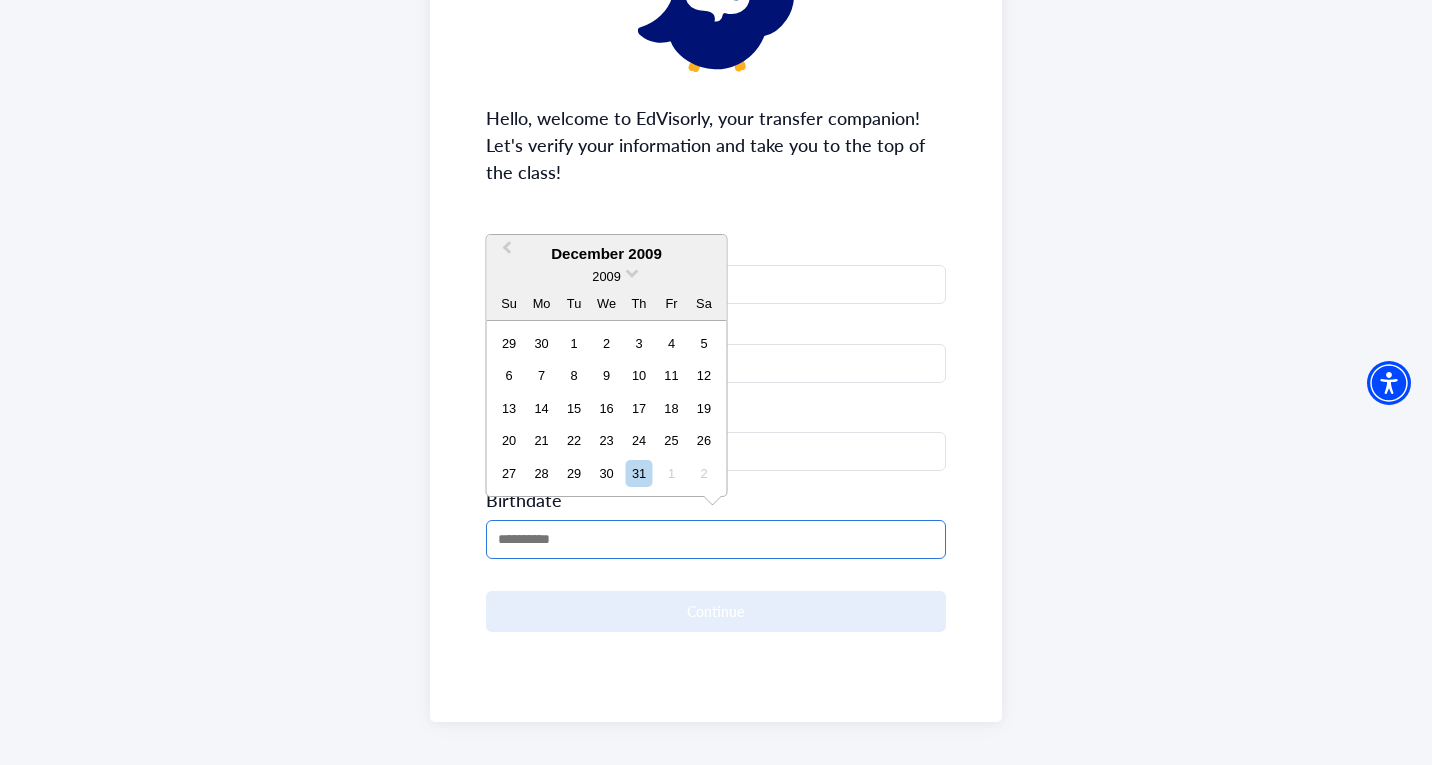 click at bounding box center [716, 539] 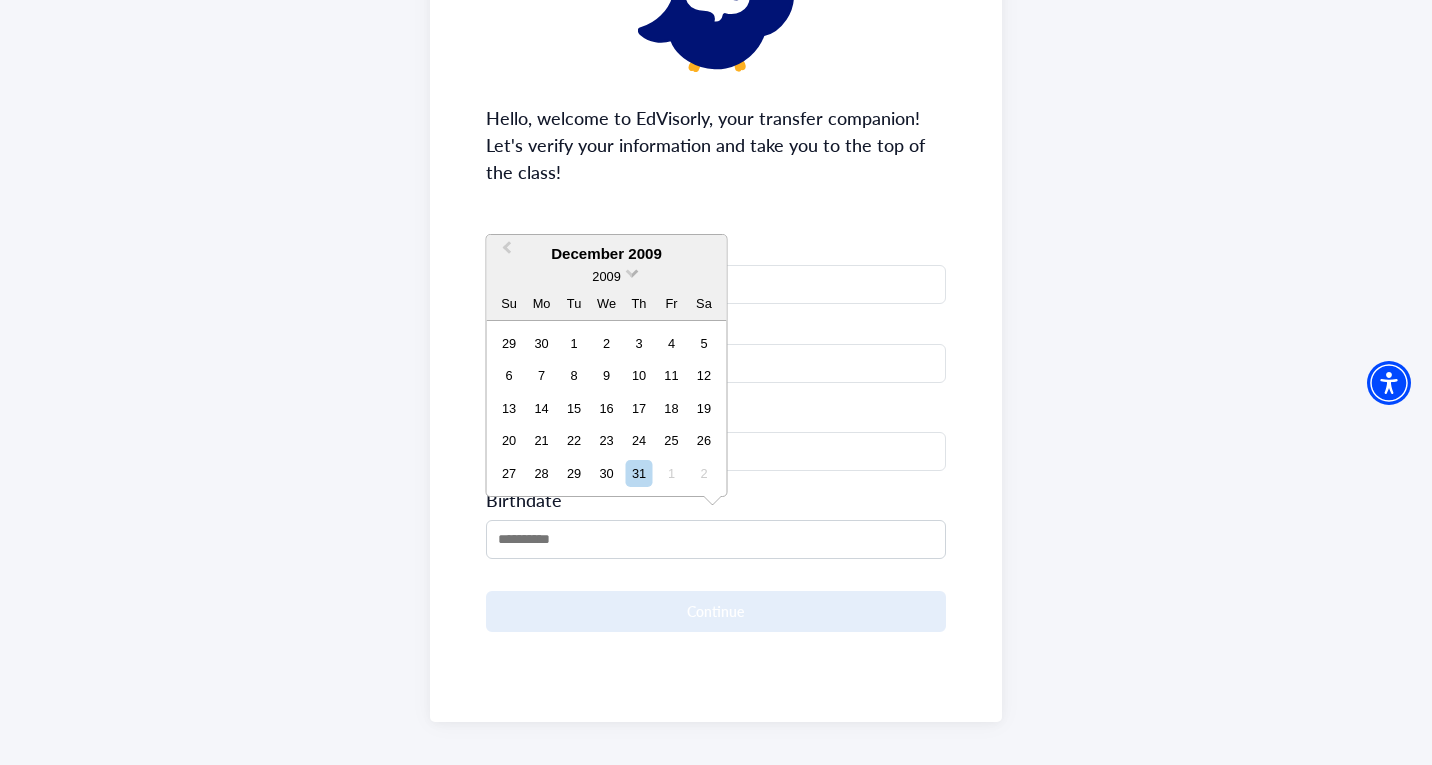 click on "2009" at bounding box center [606, 276] 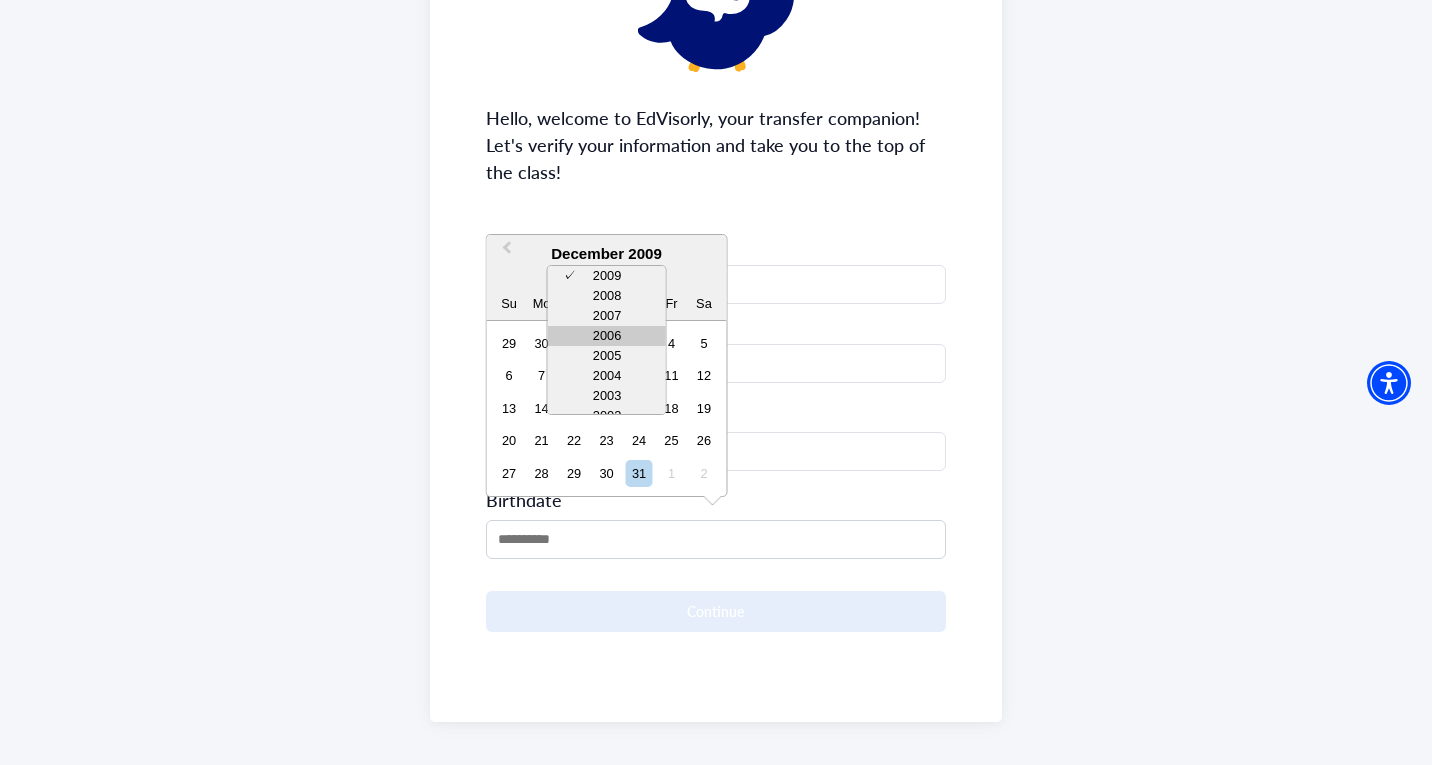 click on "2006" at bounding box center (607, 336) 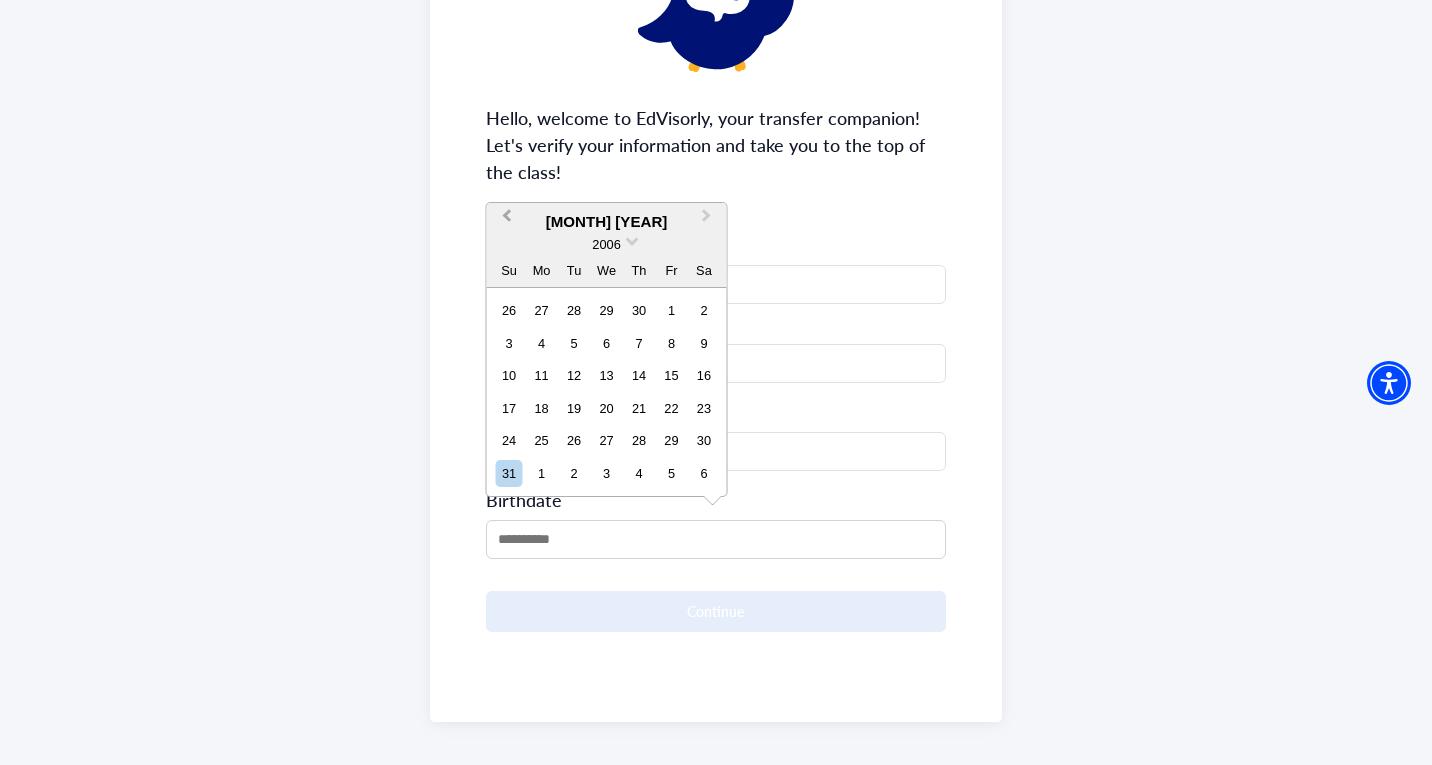 click on "December 2006 Previous Month Next Month December 2006 2006 Su Mo Tu We Th Fr Sa 26 27 28 29 30 1 2 3 4 5 6 7 8 9 10 11 12 13 14 15 16 17 18 19 20 21 22 23 24 25 26 27 28 29 30 31 1 2 3 4 5 6" at bounding box center (607, 349) 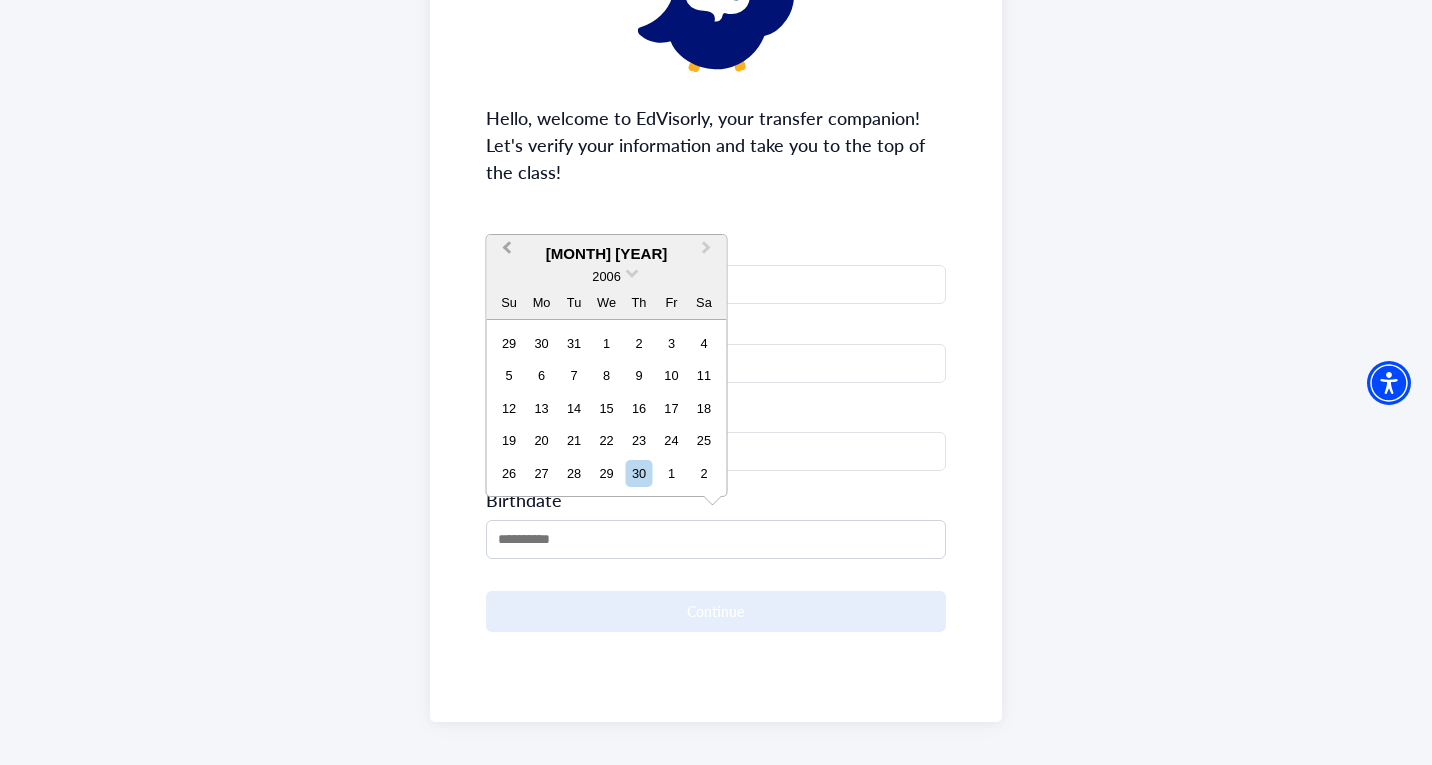 click on "Previous Month" at bounding box center [507, 252] 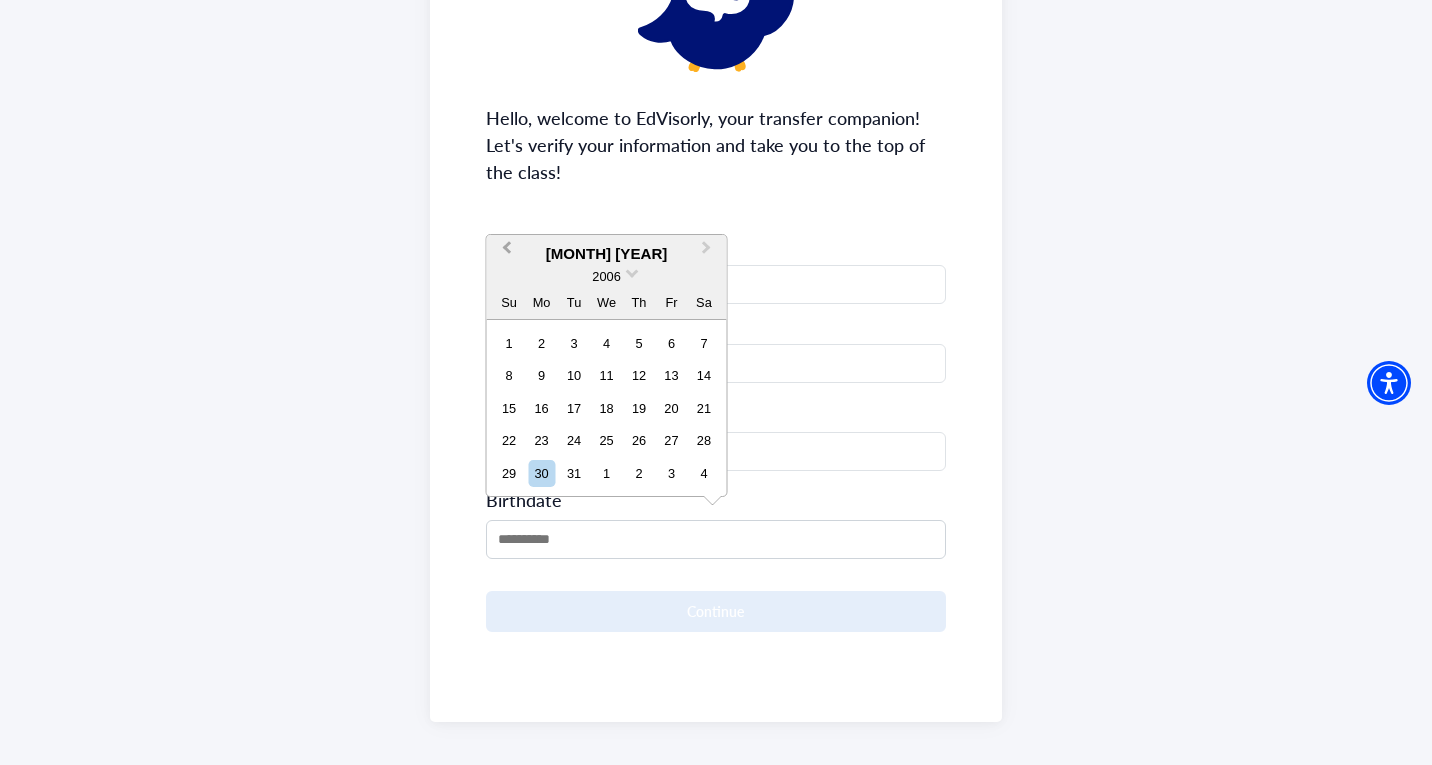 click on "Previous Month" at bounding box center (507, 252) 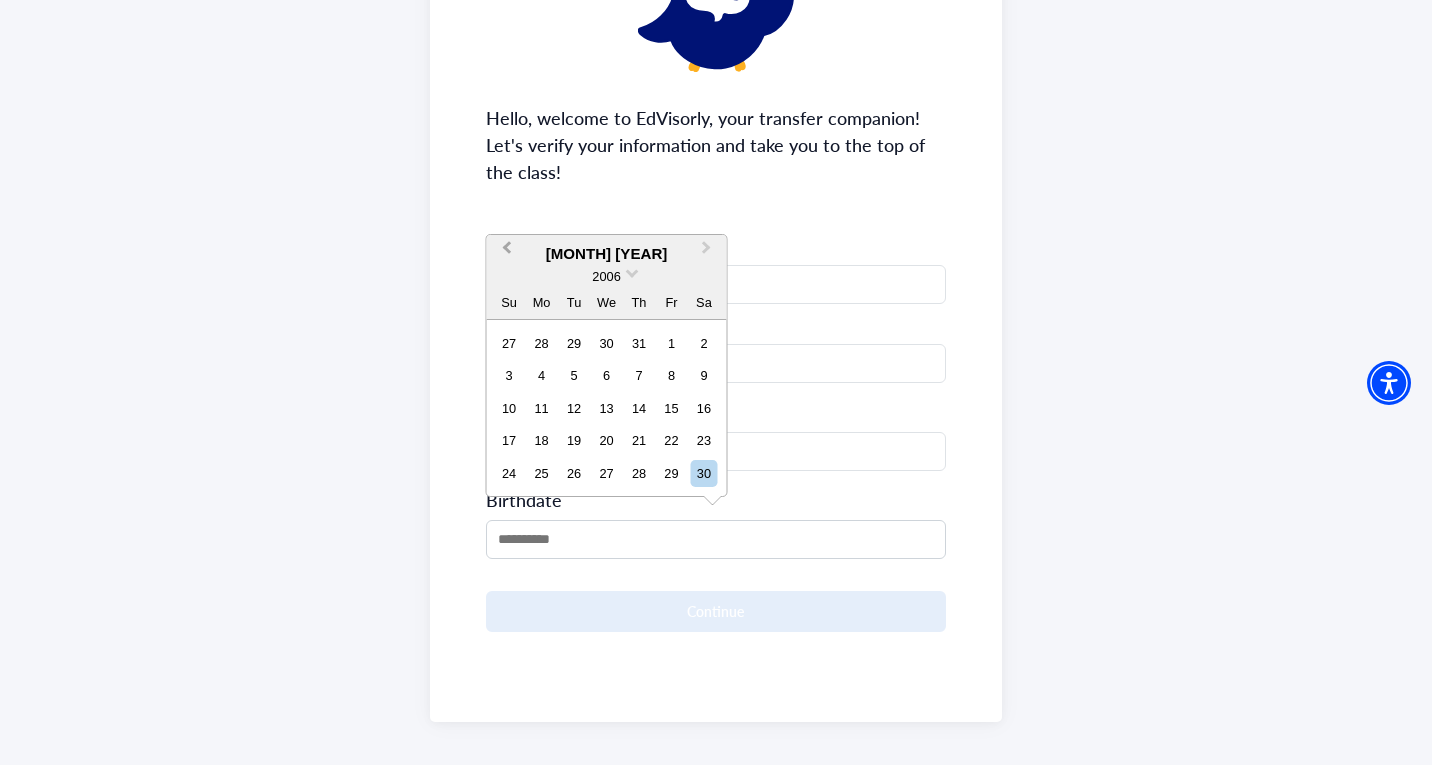 click on "Previous Month" at bounding box center (507, 252) 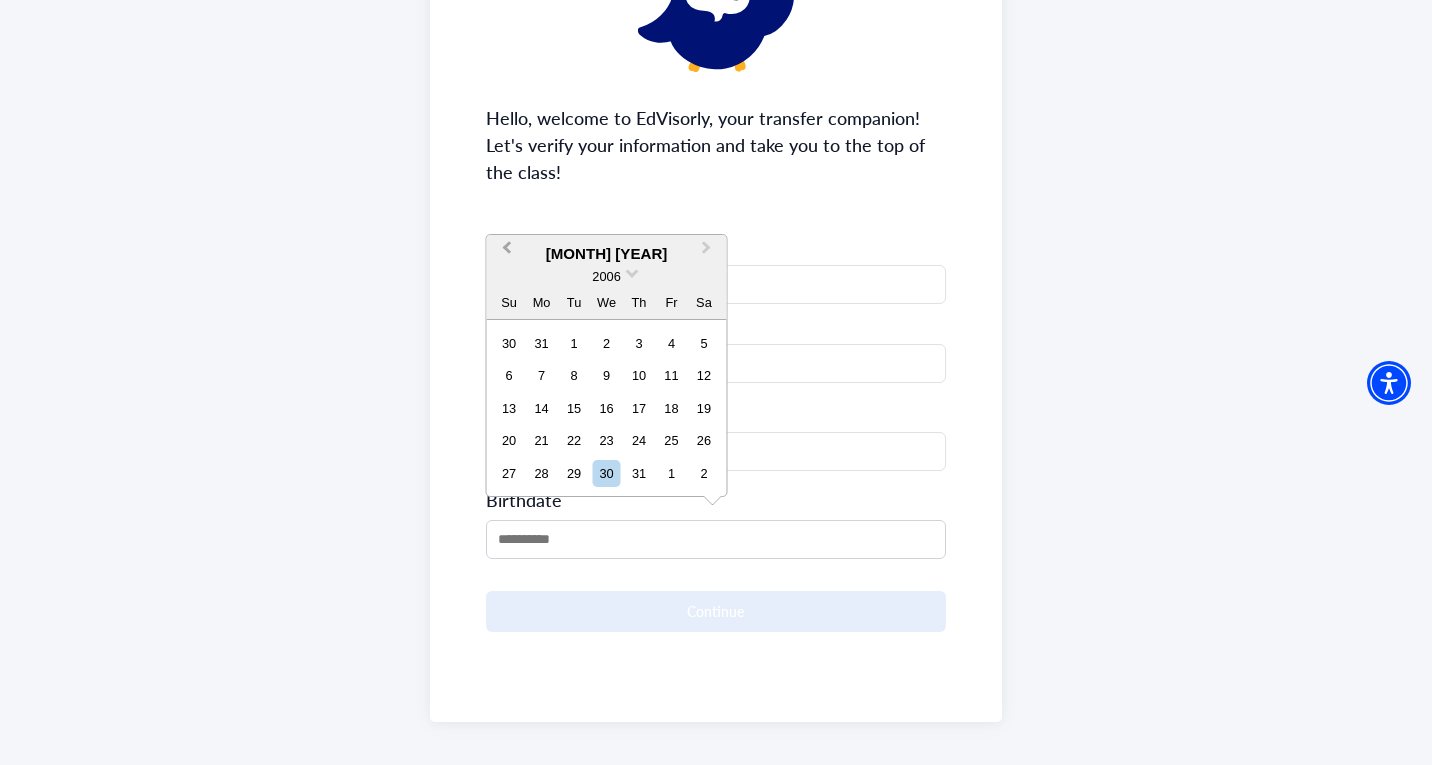 click on "Previous Month" at bounding box center (507, 252) 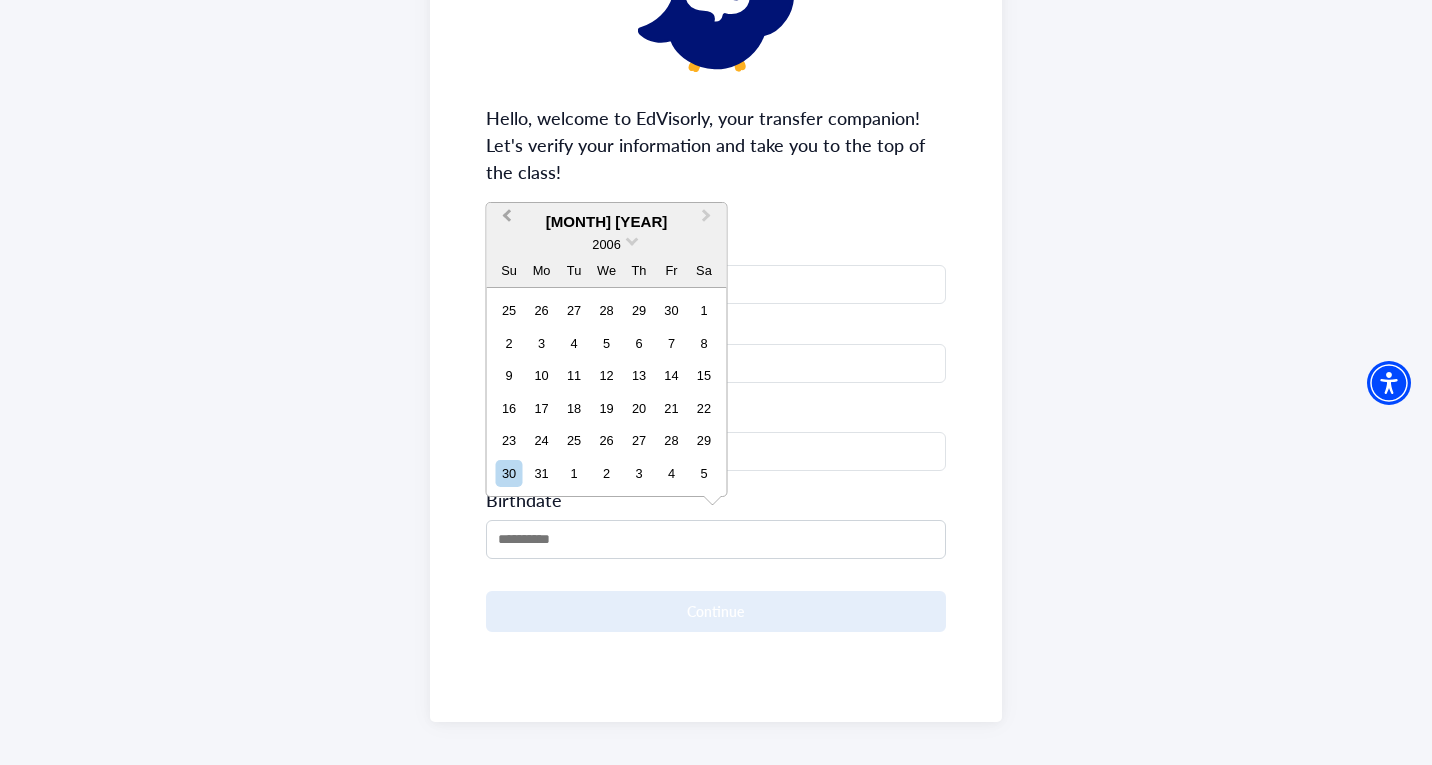 click on "2006" at bounding box center (607, 244) 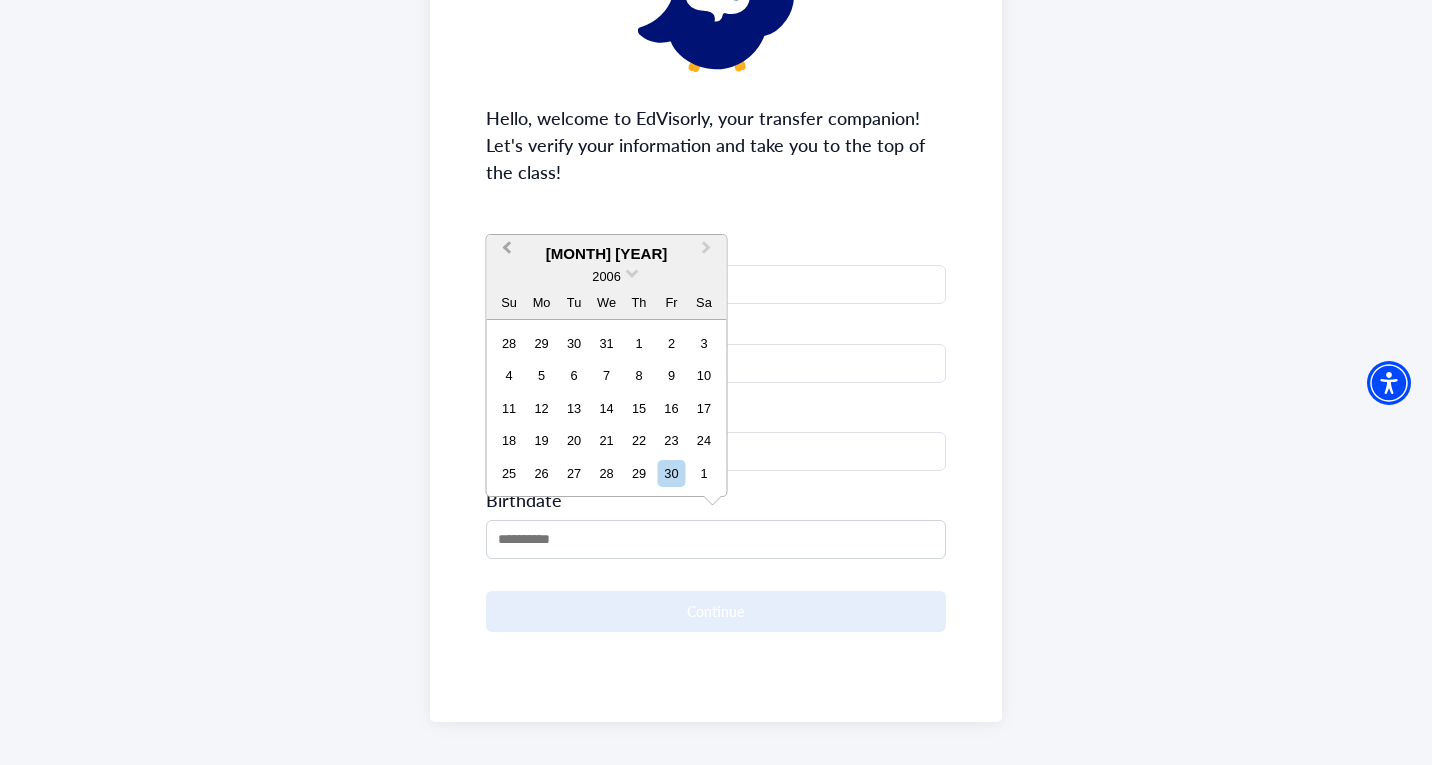 click on "Previous Month" at bounding box center [505, 253] 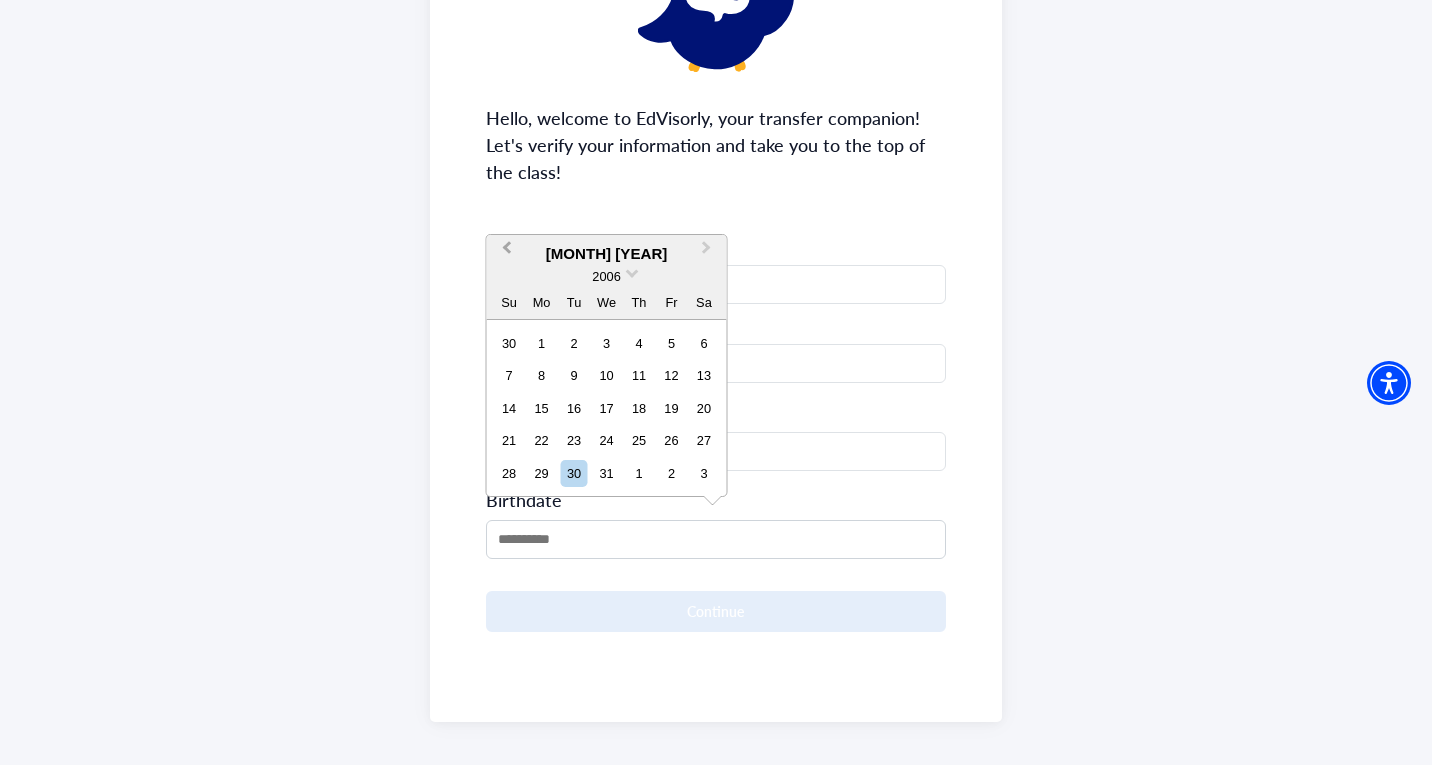 click on "Previous Month" at bounding box center (507, 252) 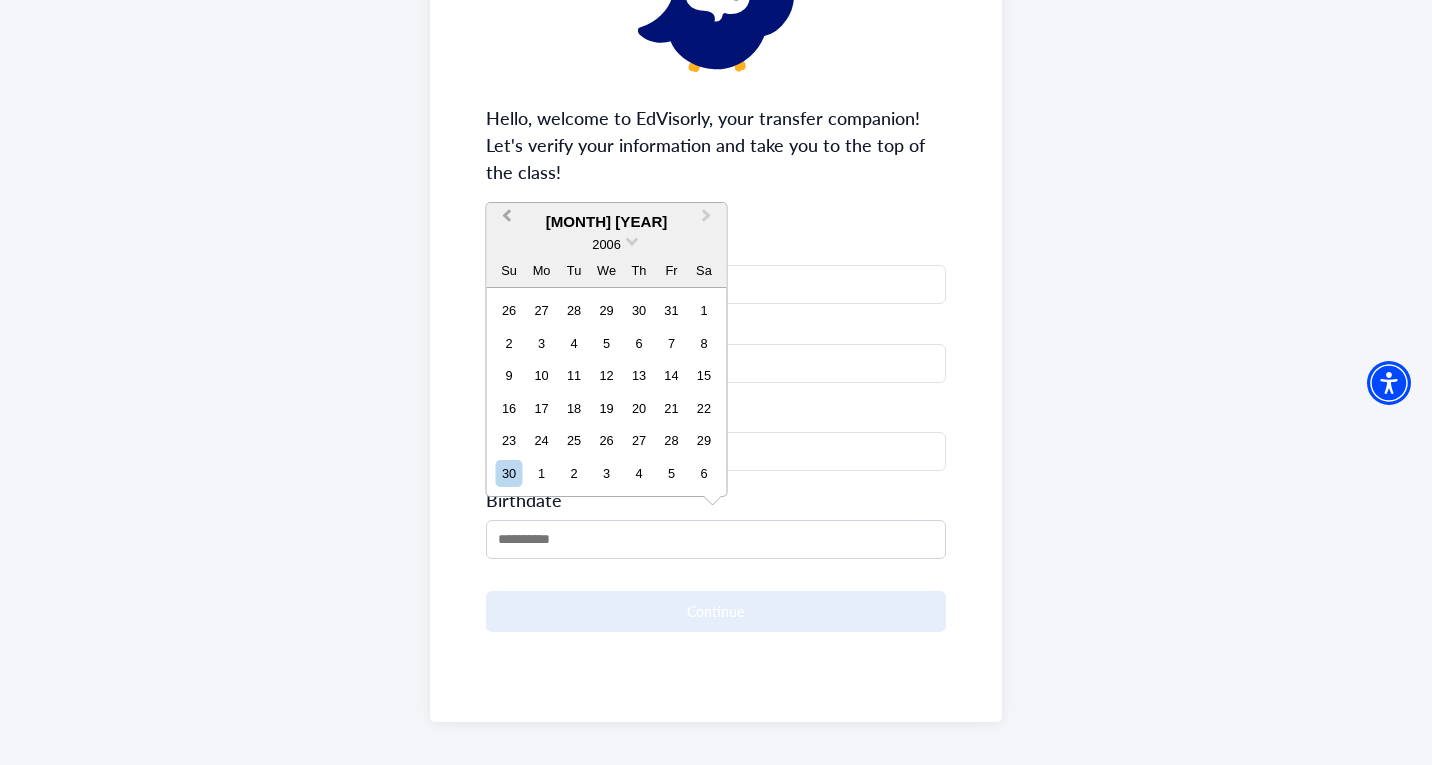 click on "Previous Month" at bounding box center [507, 220] 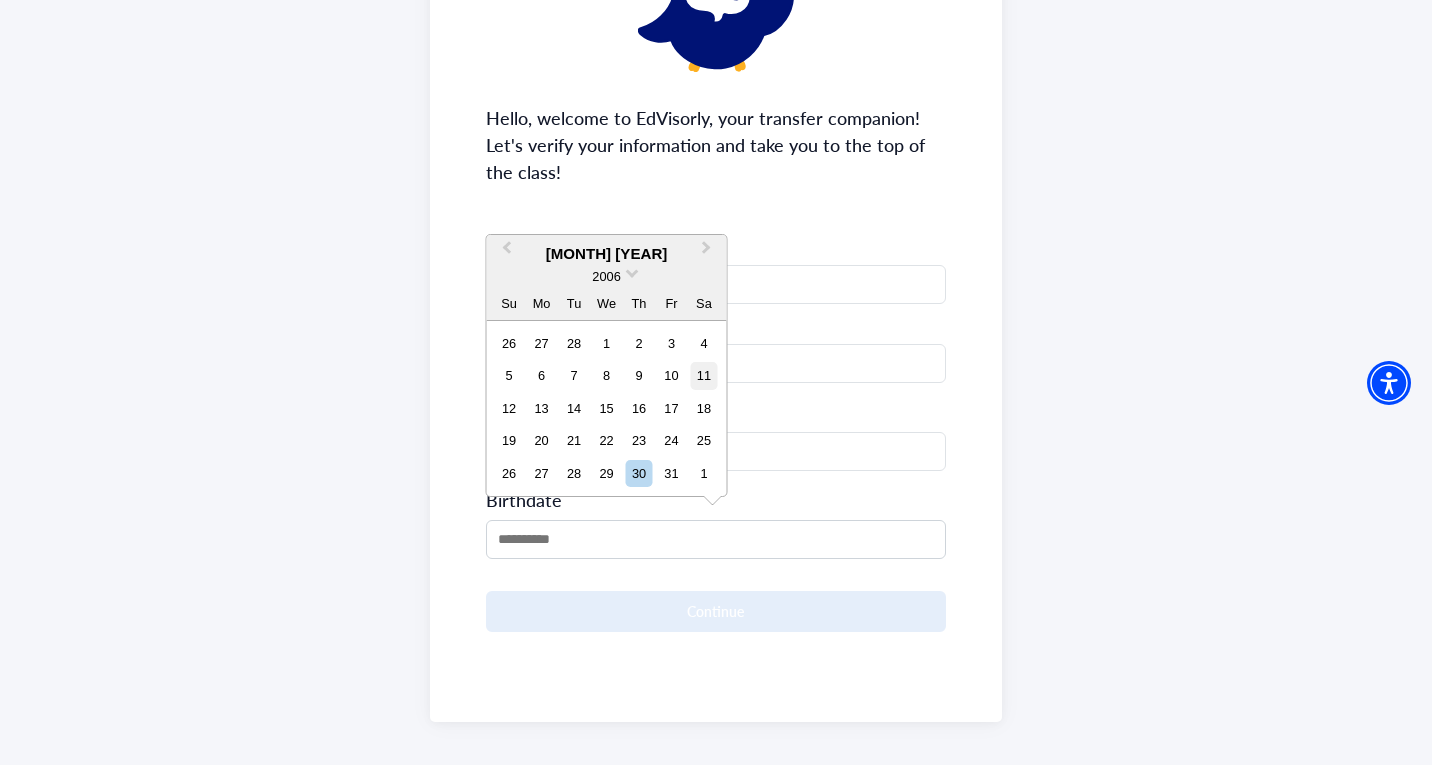 click on "11" at bounding box center (703, 375) 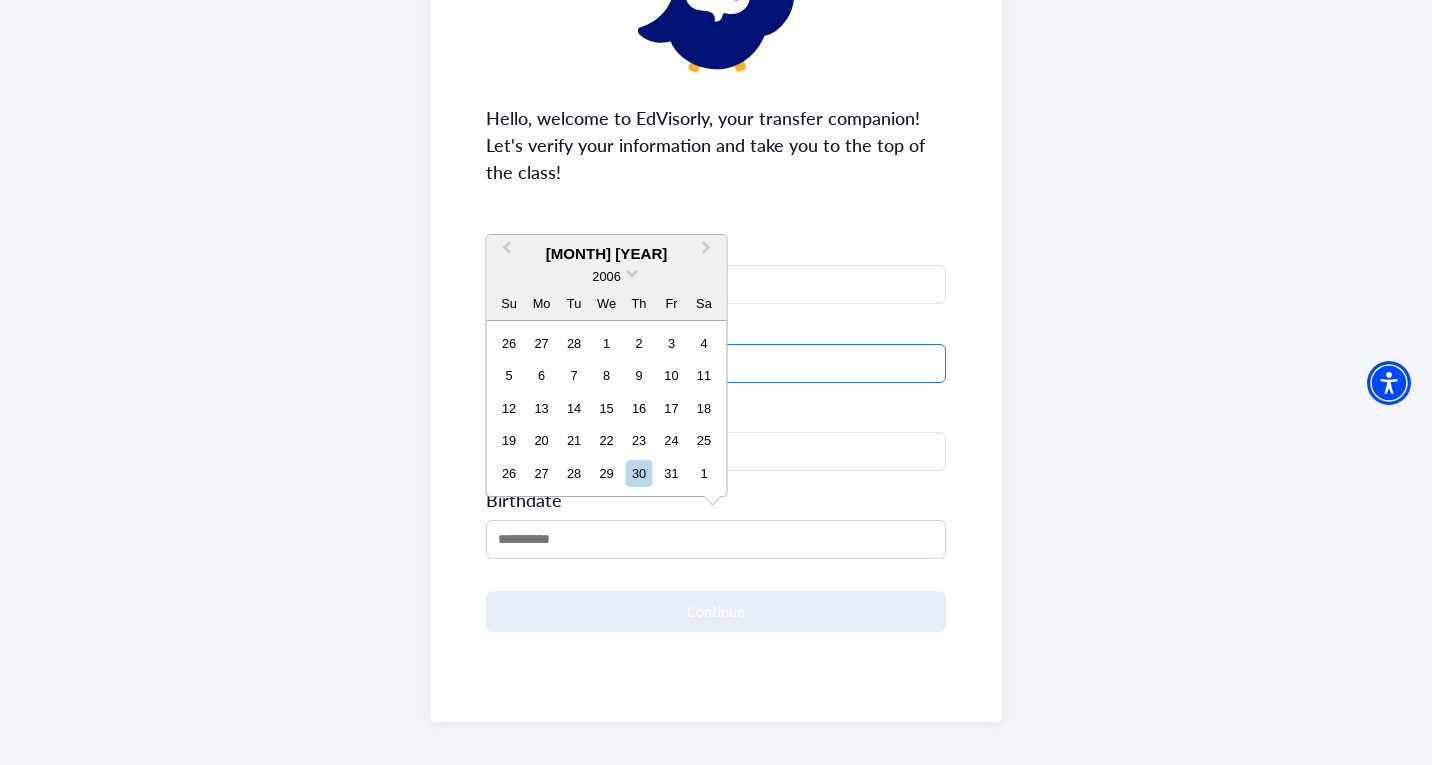type on "**********" 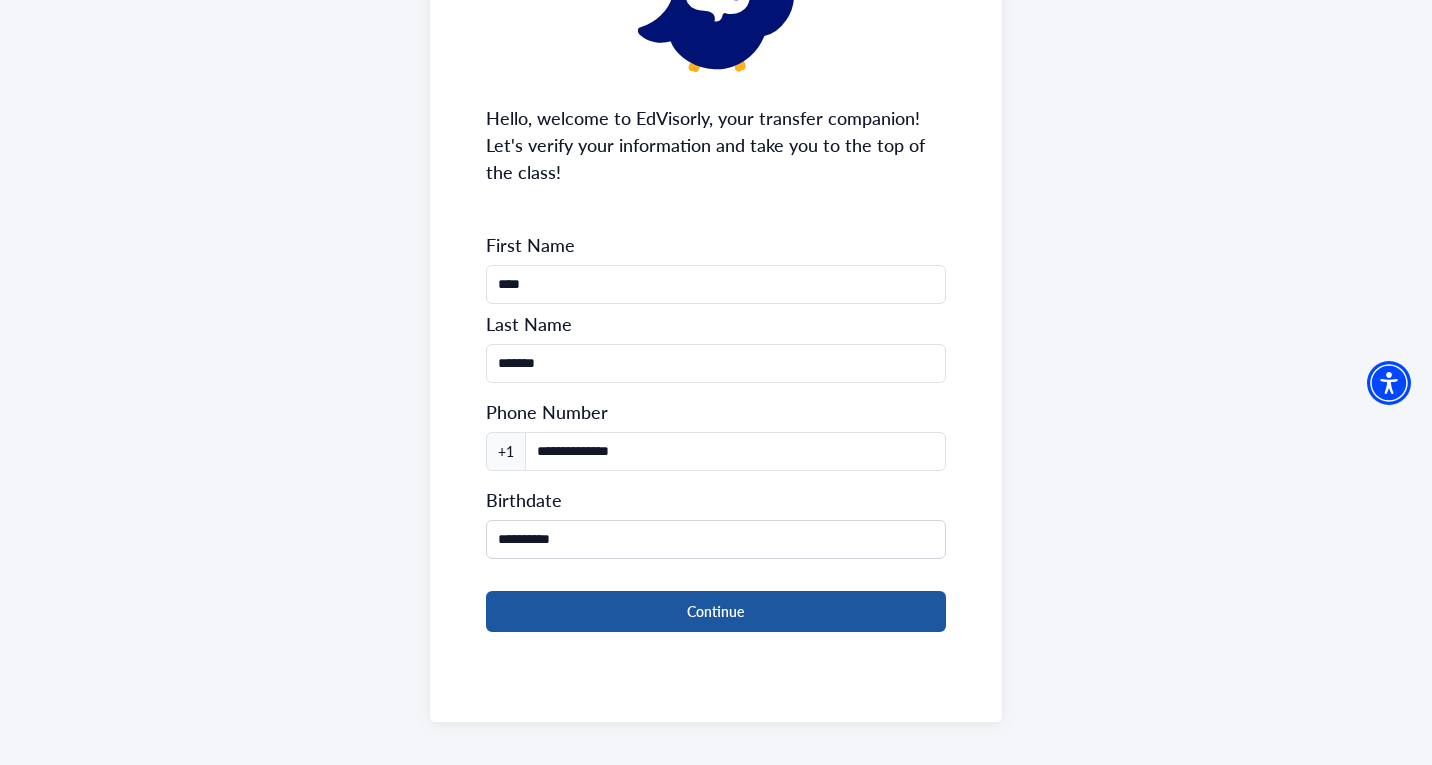 click on "Continue" at bounding box center (716, 611) 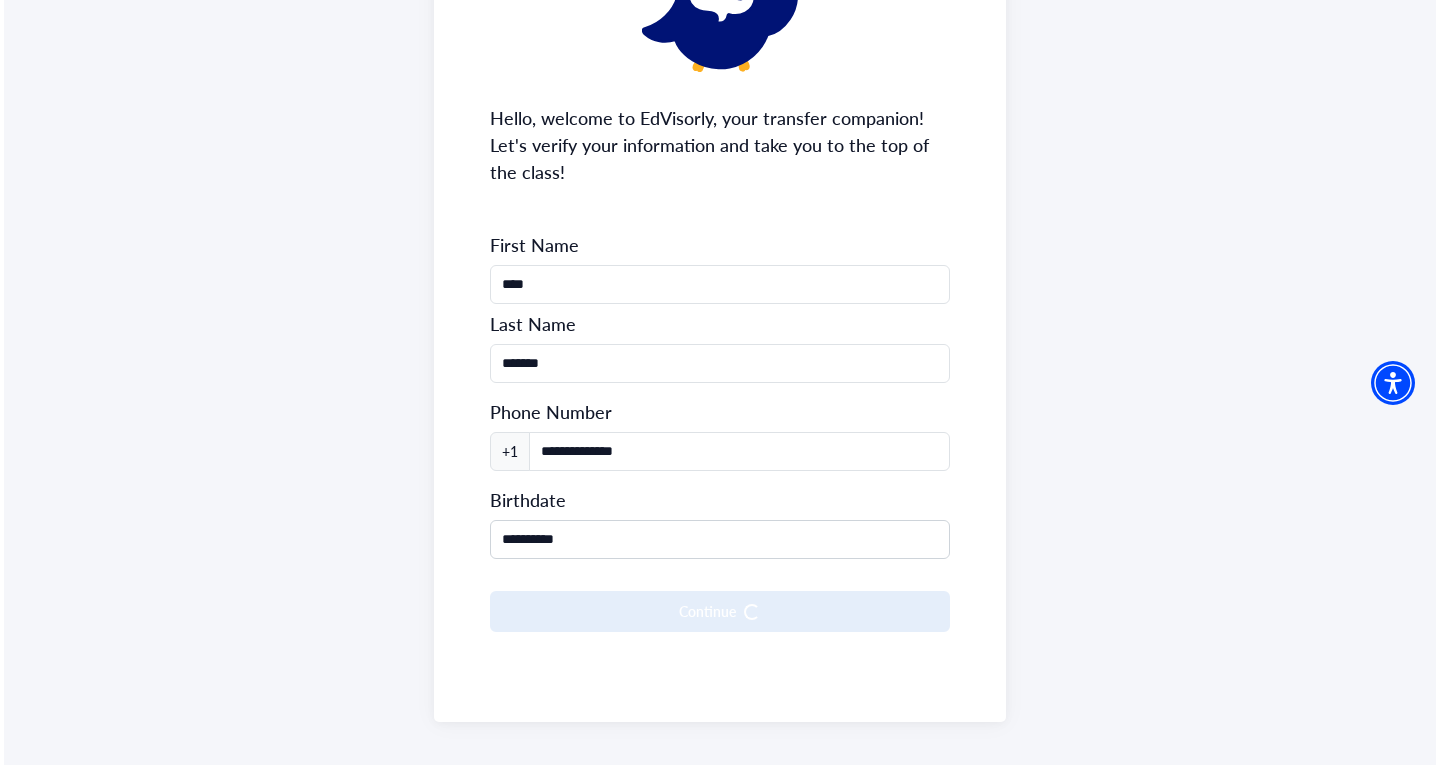 scroll, scrollTop: 0, scrollLeft: 0, axis: both 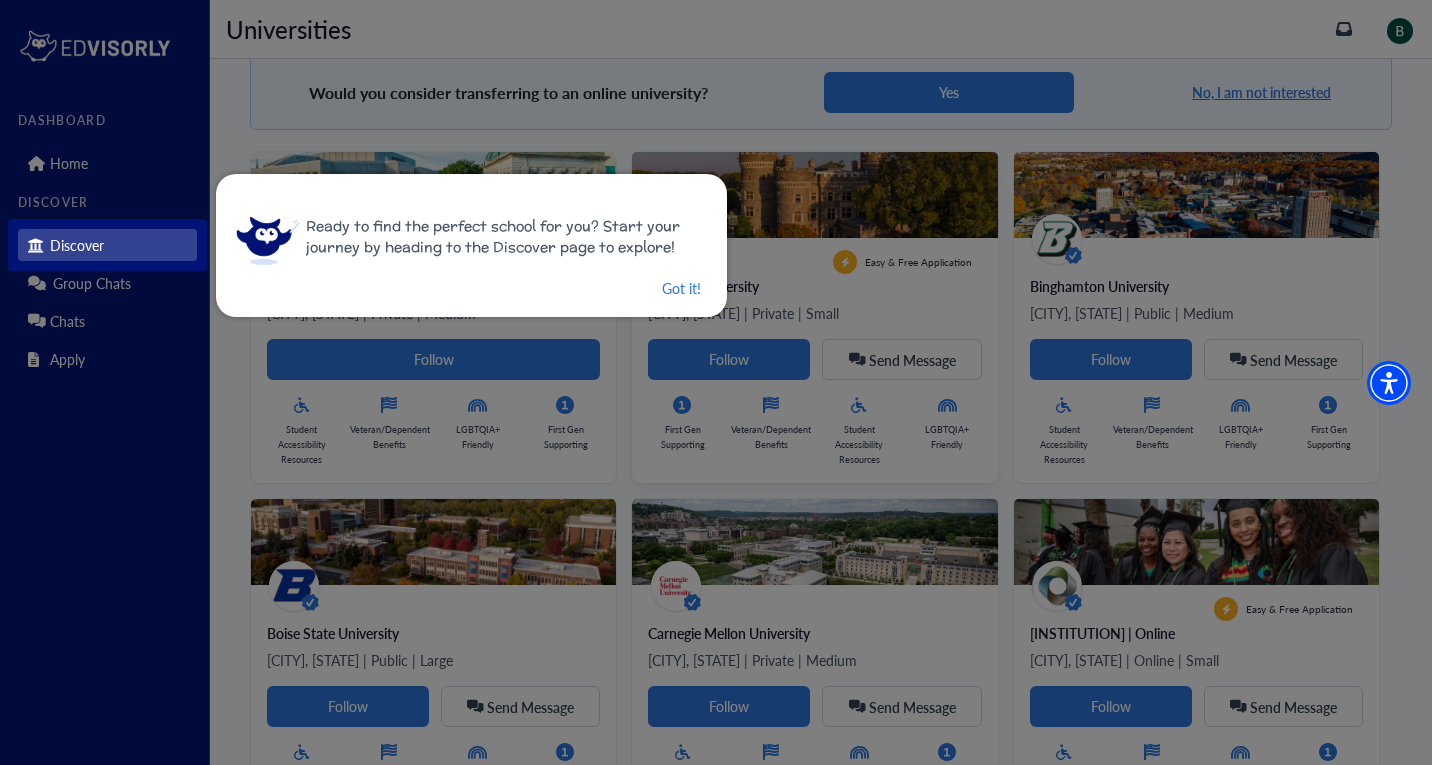 click on "Got it!" at bounding box center (681, 288) 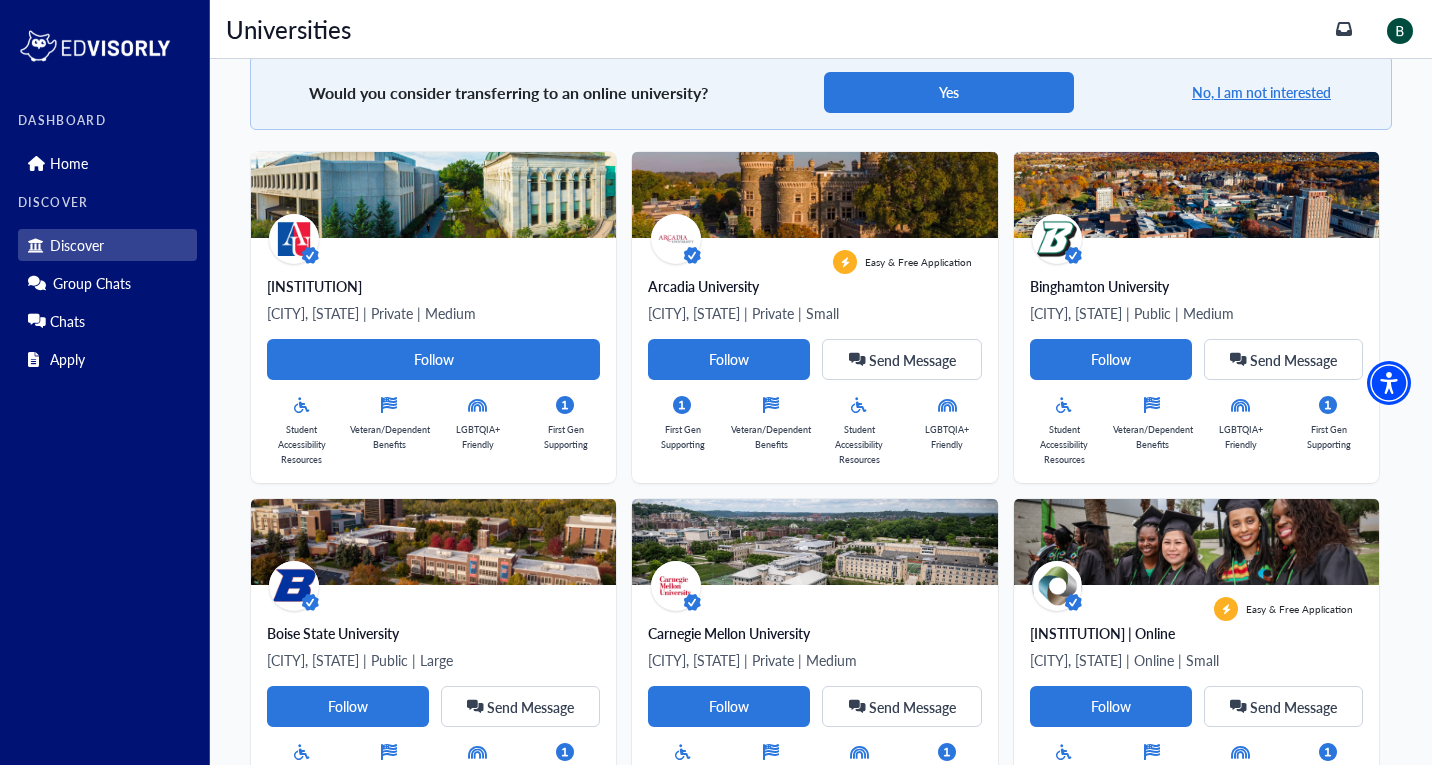 click at bounding box center [1400, 31] 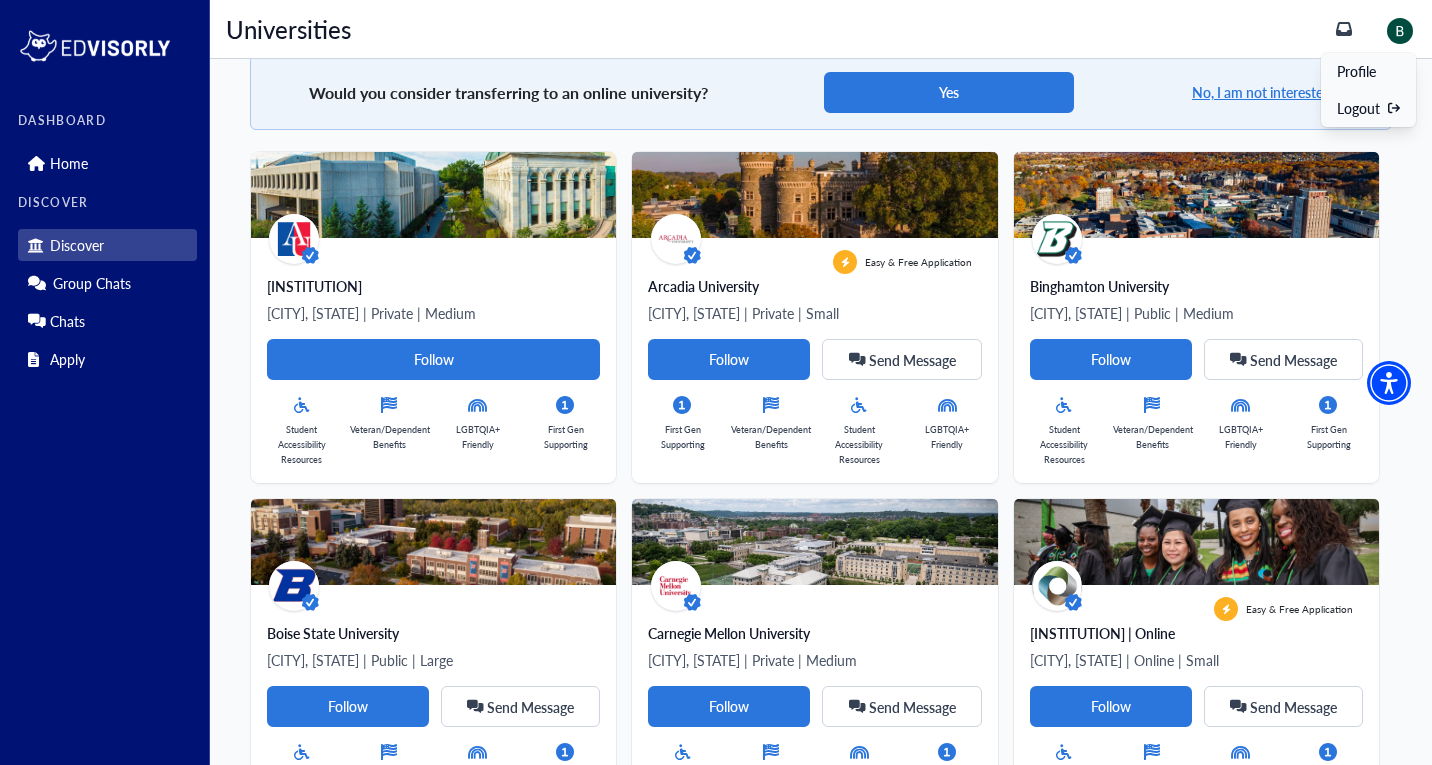 click on "Profile" at bounding box center (1356, 71) 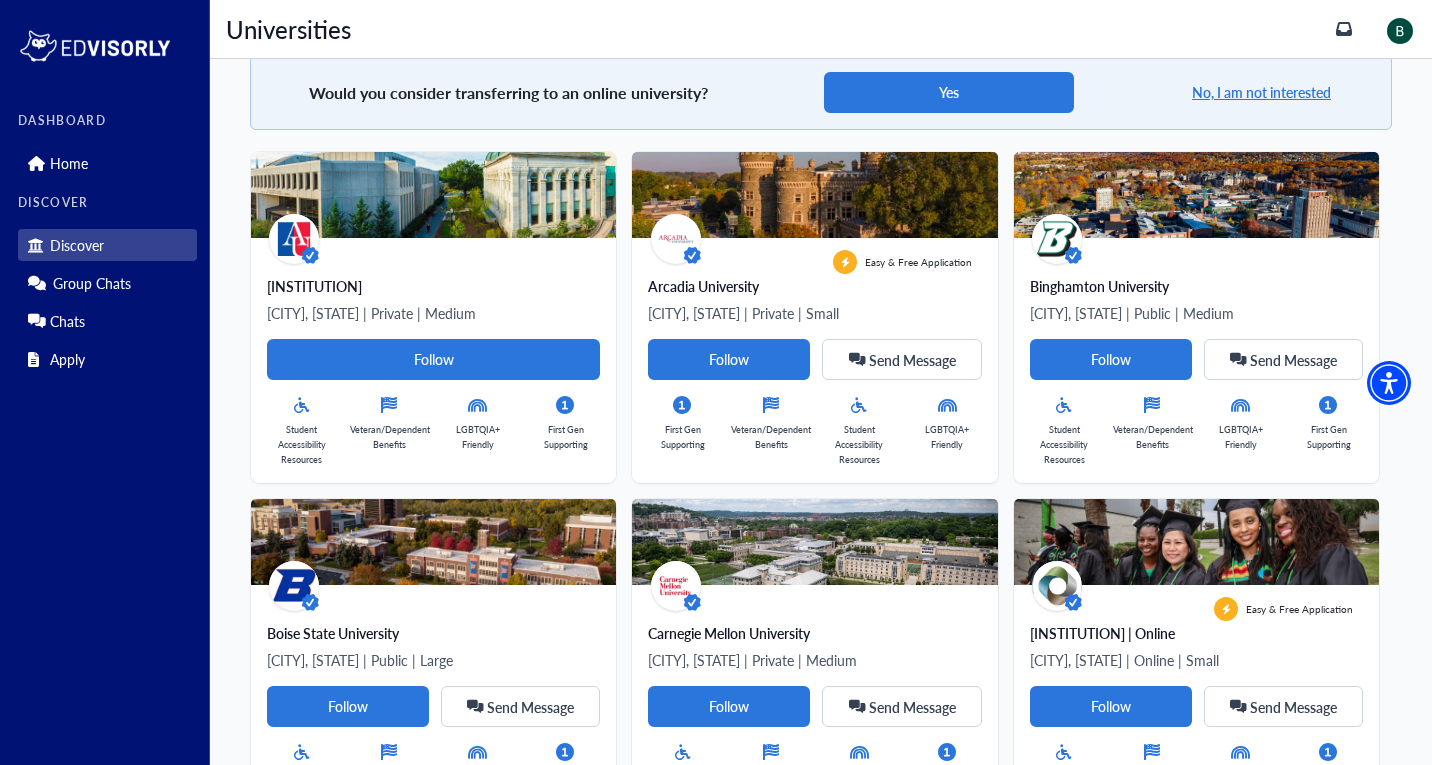 scroll, scrollTop: 0, scrollLeft: 0, axis: both 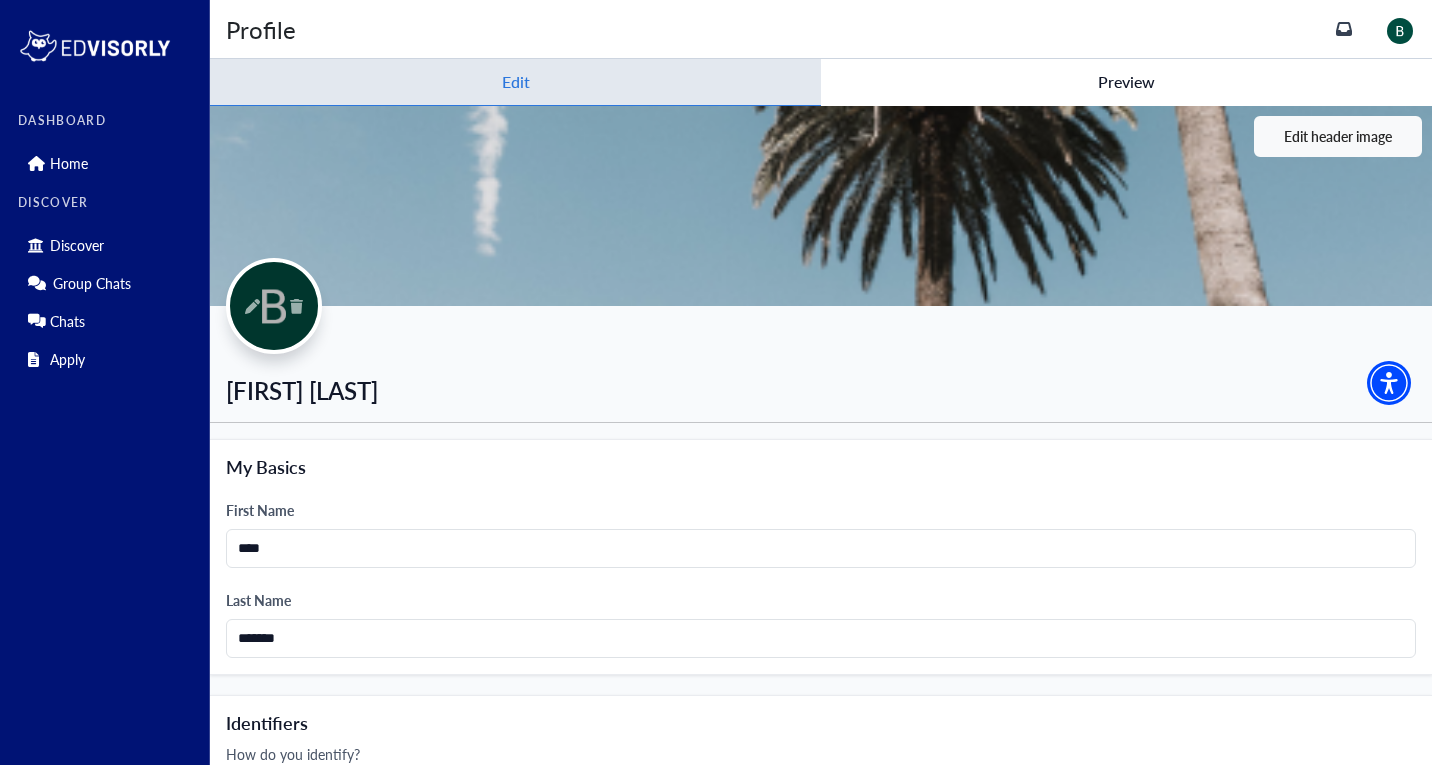 drag, startPoint x: 323, startPoint y: 397, endPoint x: 442, endPoint y: 386, distance: 119.507324 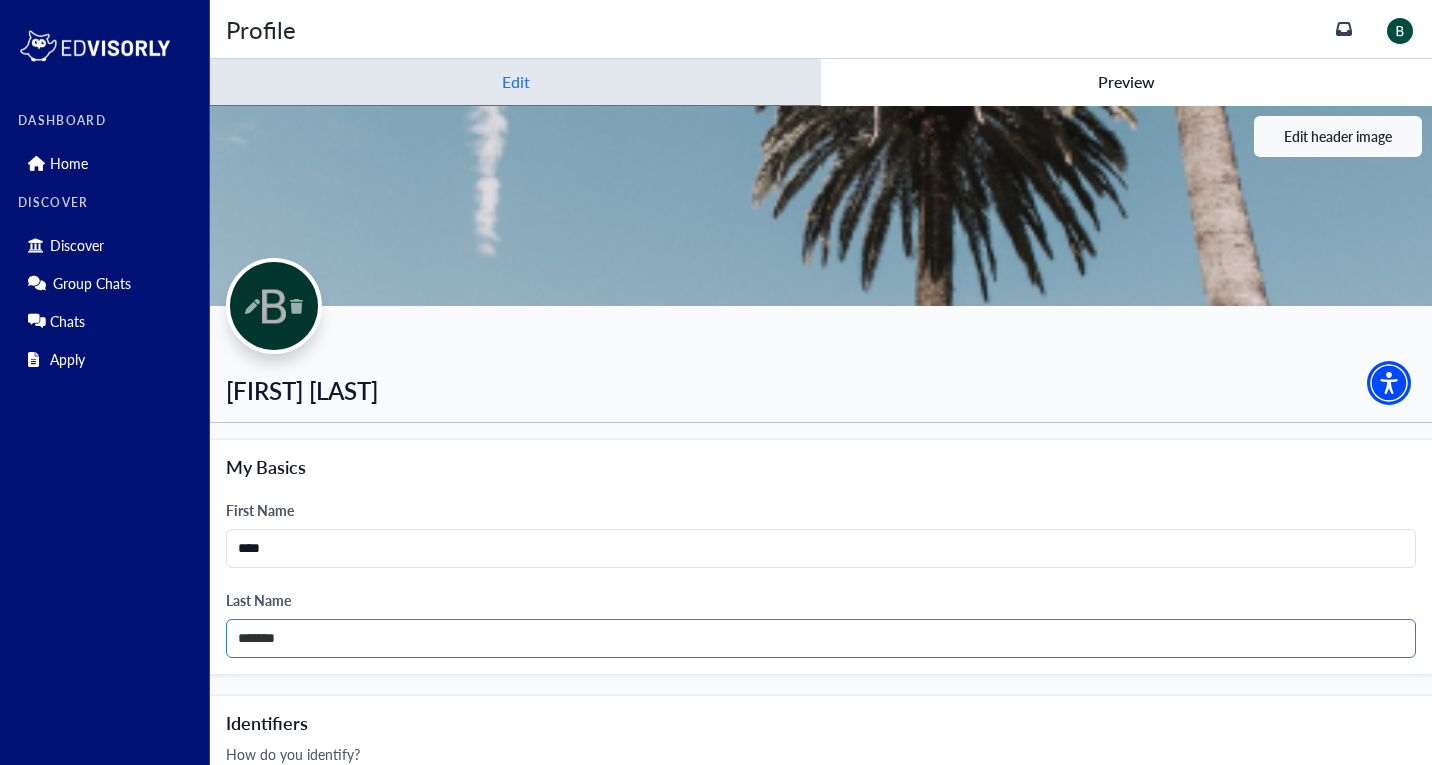 drag, startPoint x: 284, startPoint y: 643, endPoint x: 326, endPoint y: 642, distance: 42.0119 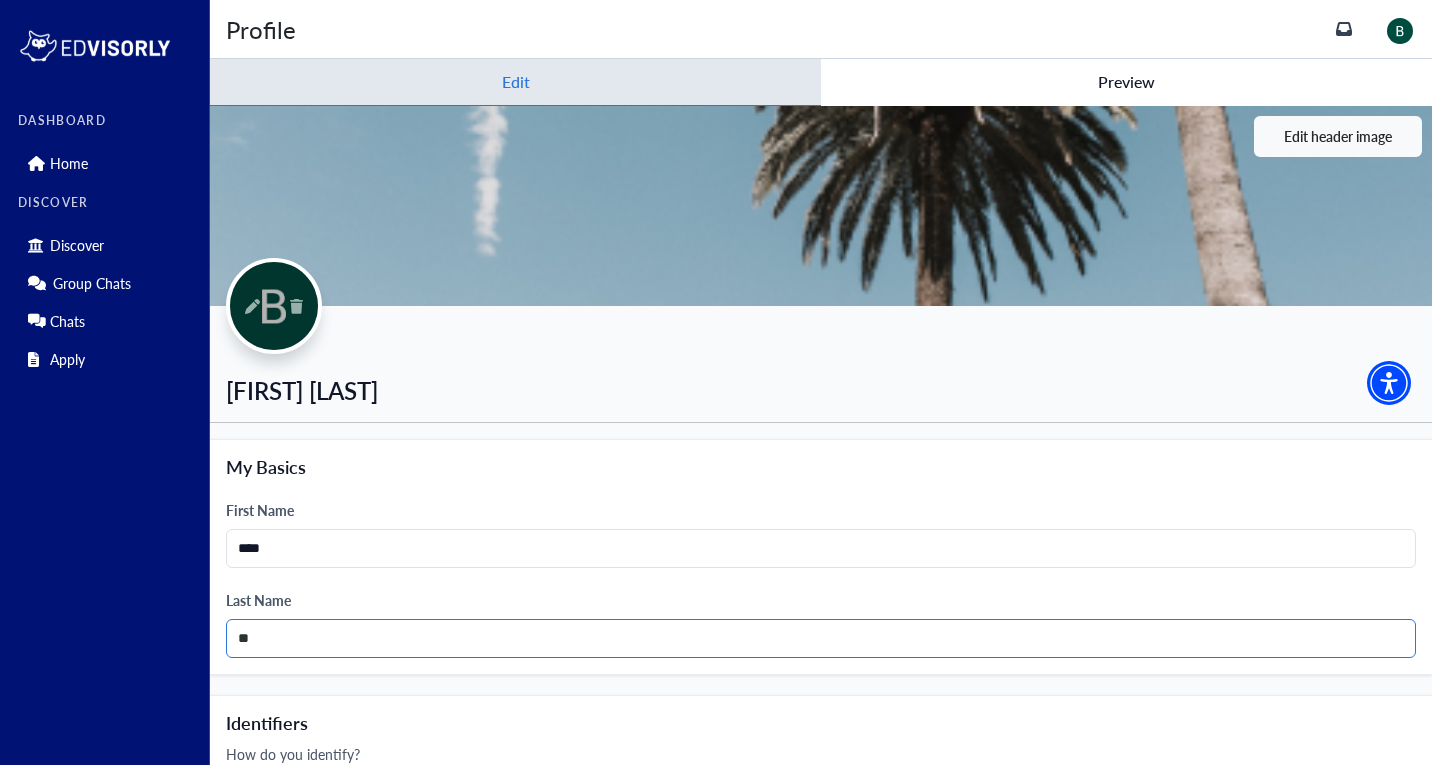 type on "*" 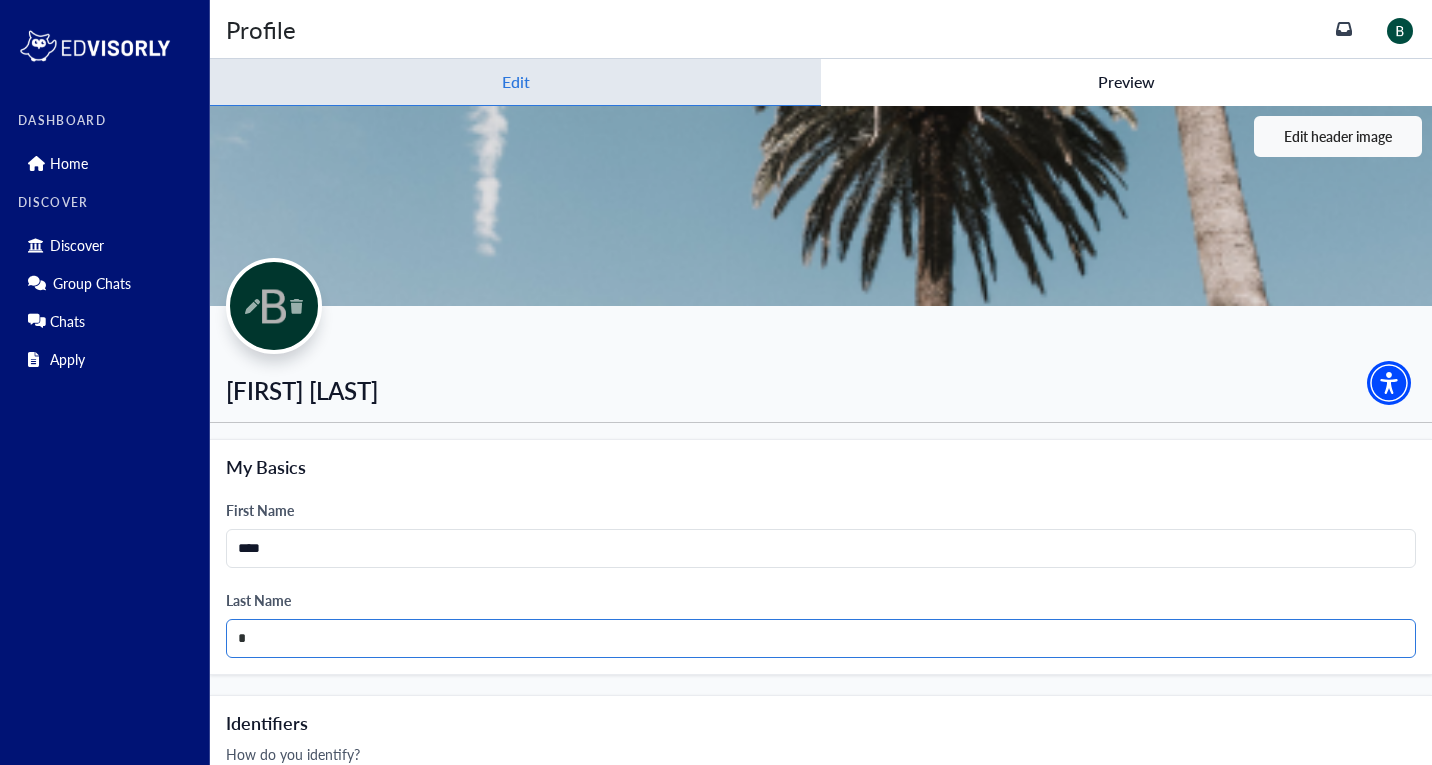 type on "******" 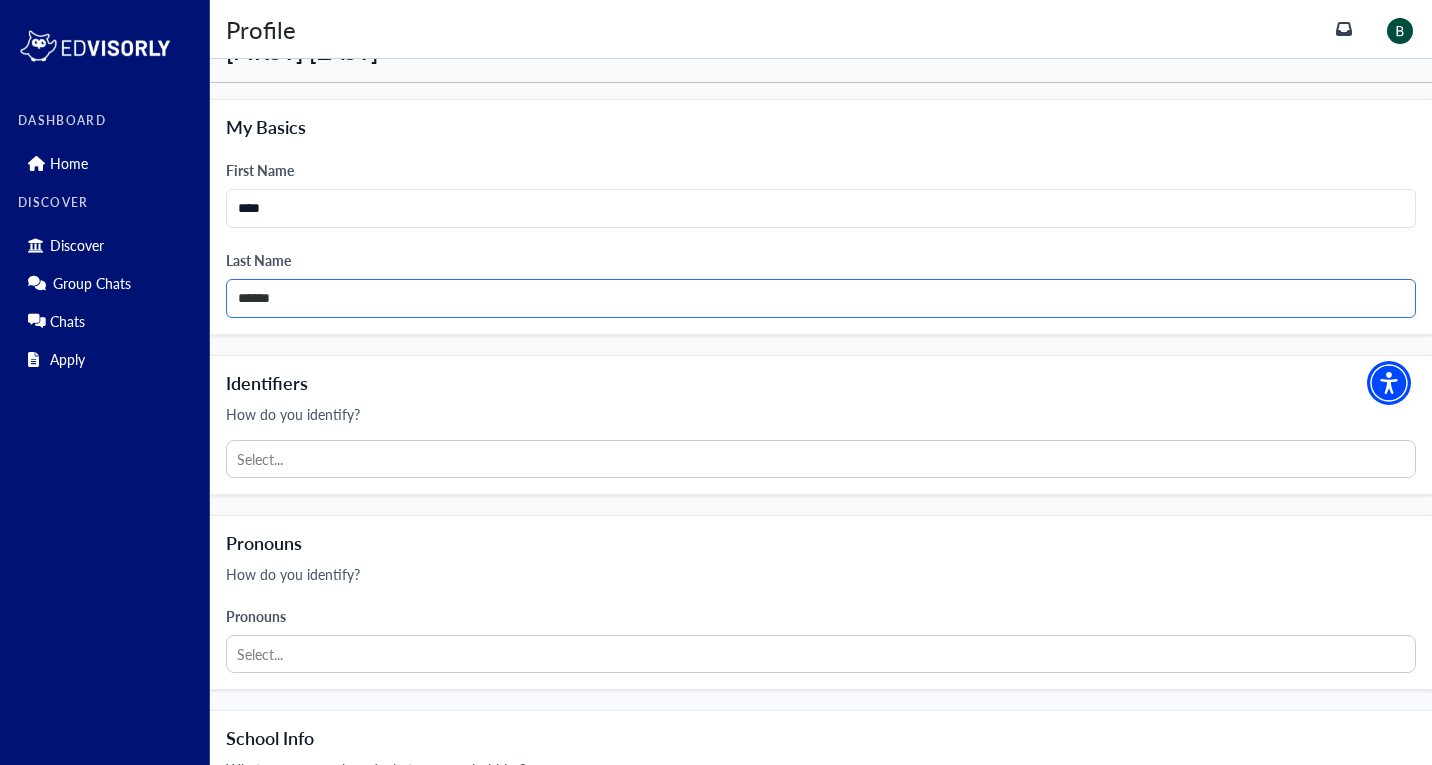 scroll, scrollTop: 500, scrollLeft: 0, axis: vertical 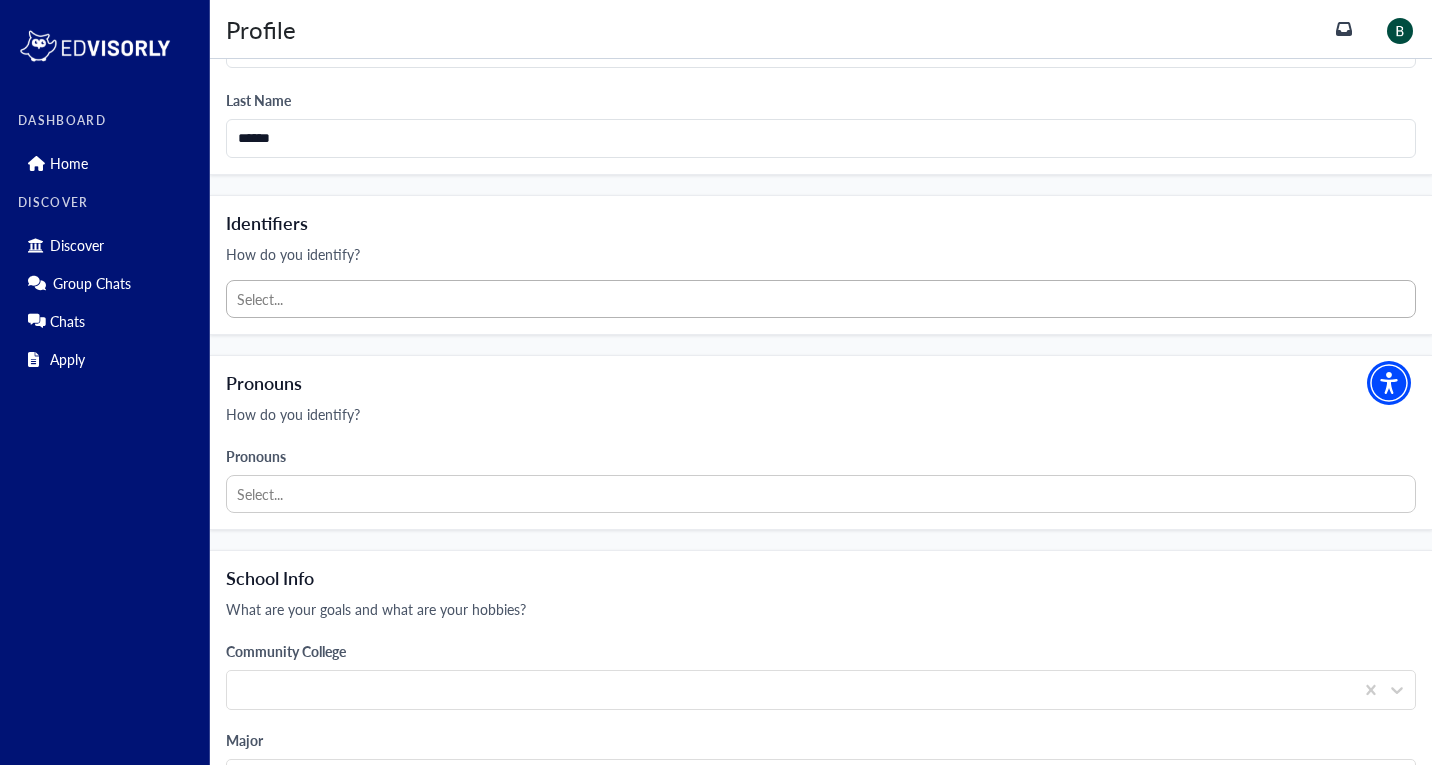 click at bounding box center [821, 299] 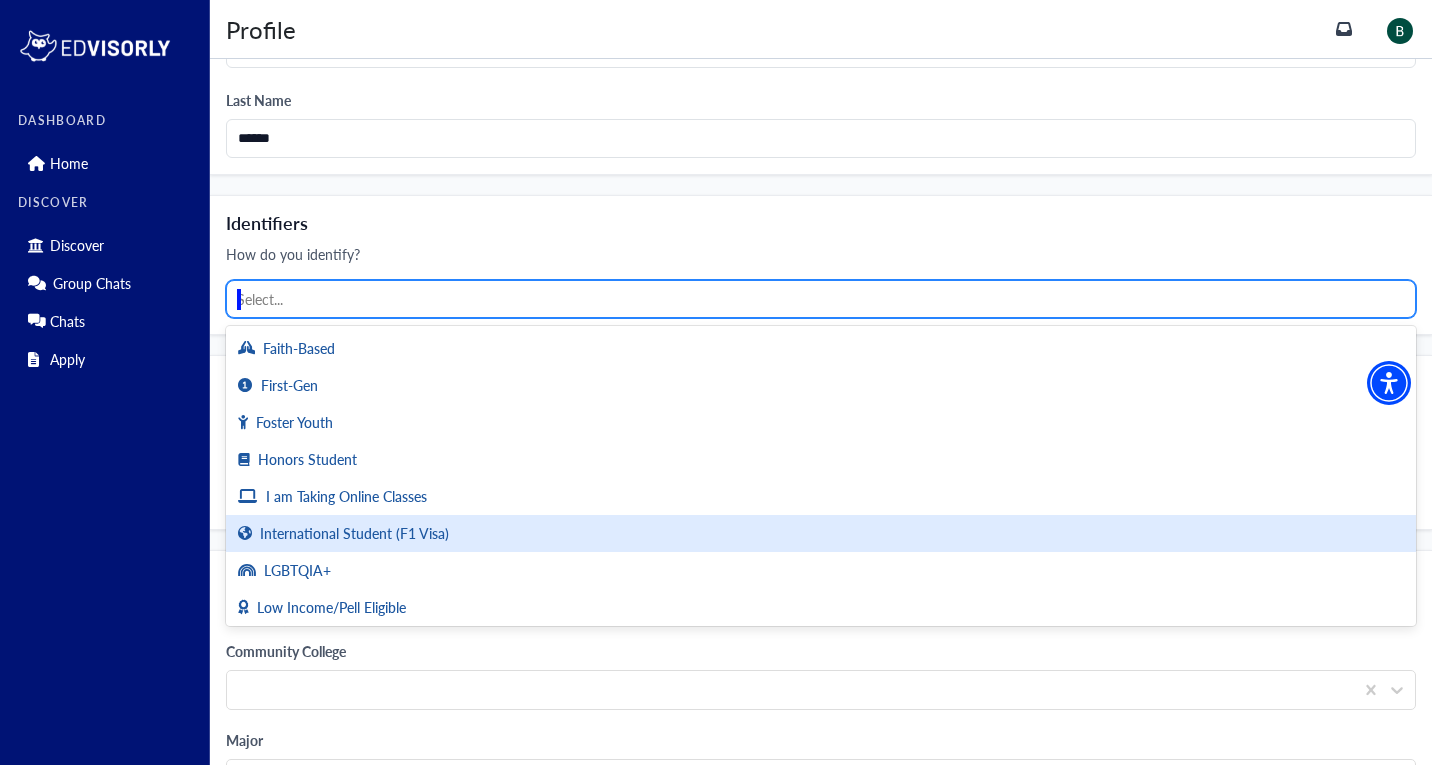 click on "International Student (F1 Visa)" at bounding box center [821, 533] 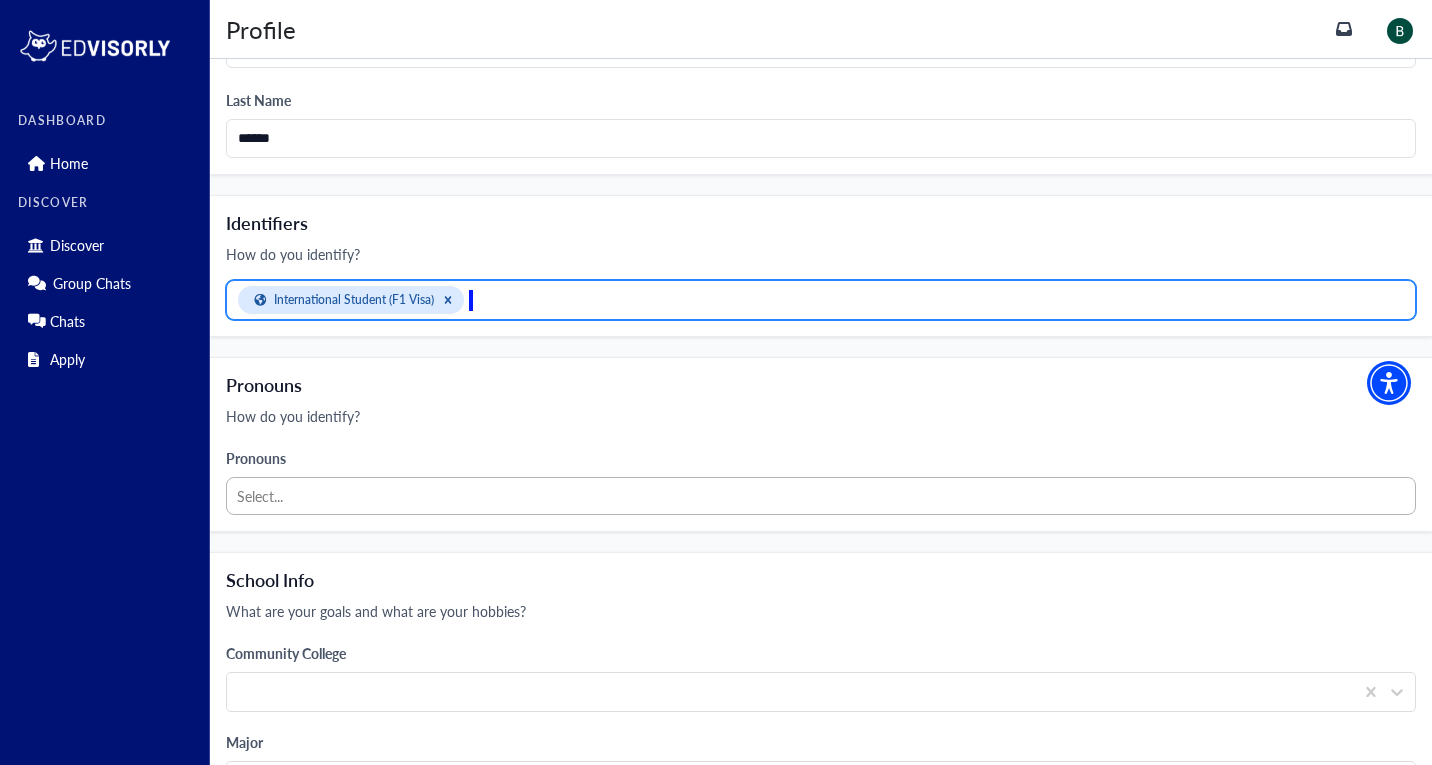 click at bounding box center [821, 496] 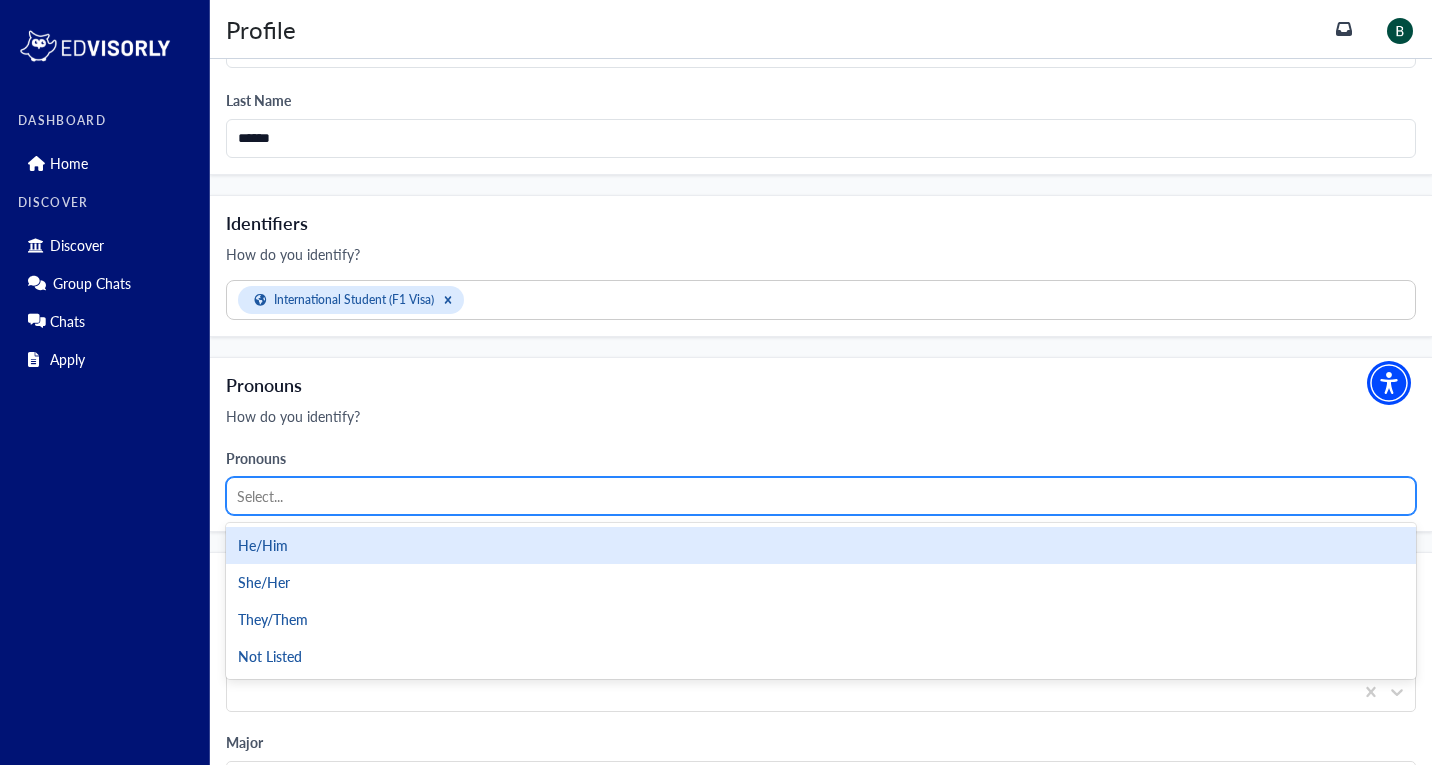 click on "He/Him" at bounding box center (821, 545) 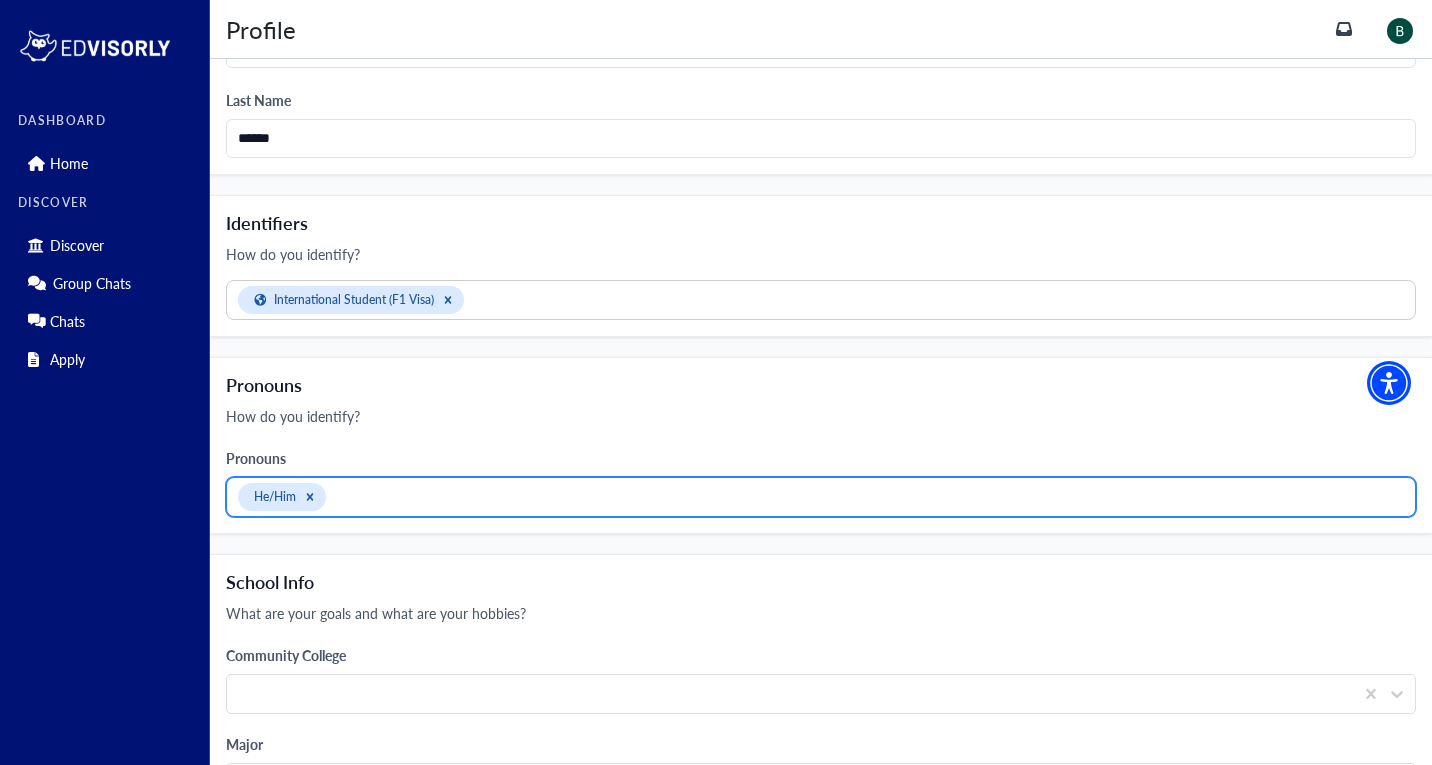 scroll, scrollTop: 700, scrollLeft: 0, axis: vertical 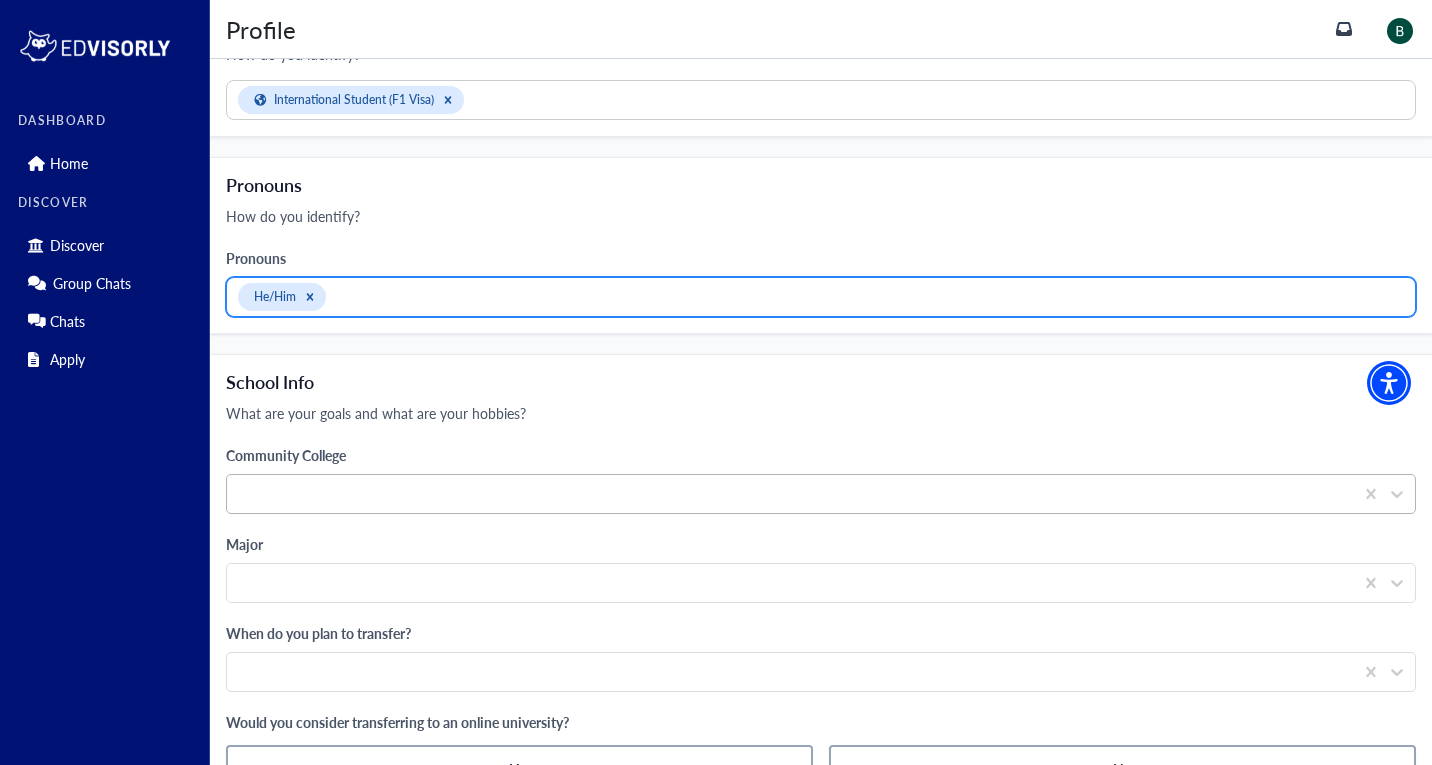 click at bounding box center (790, 494) 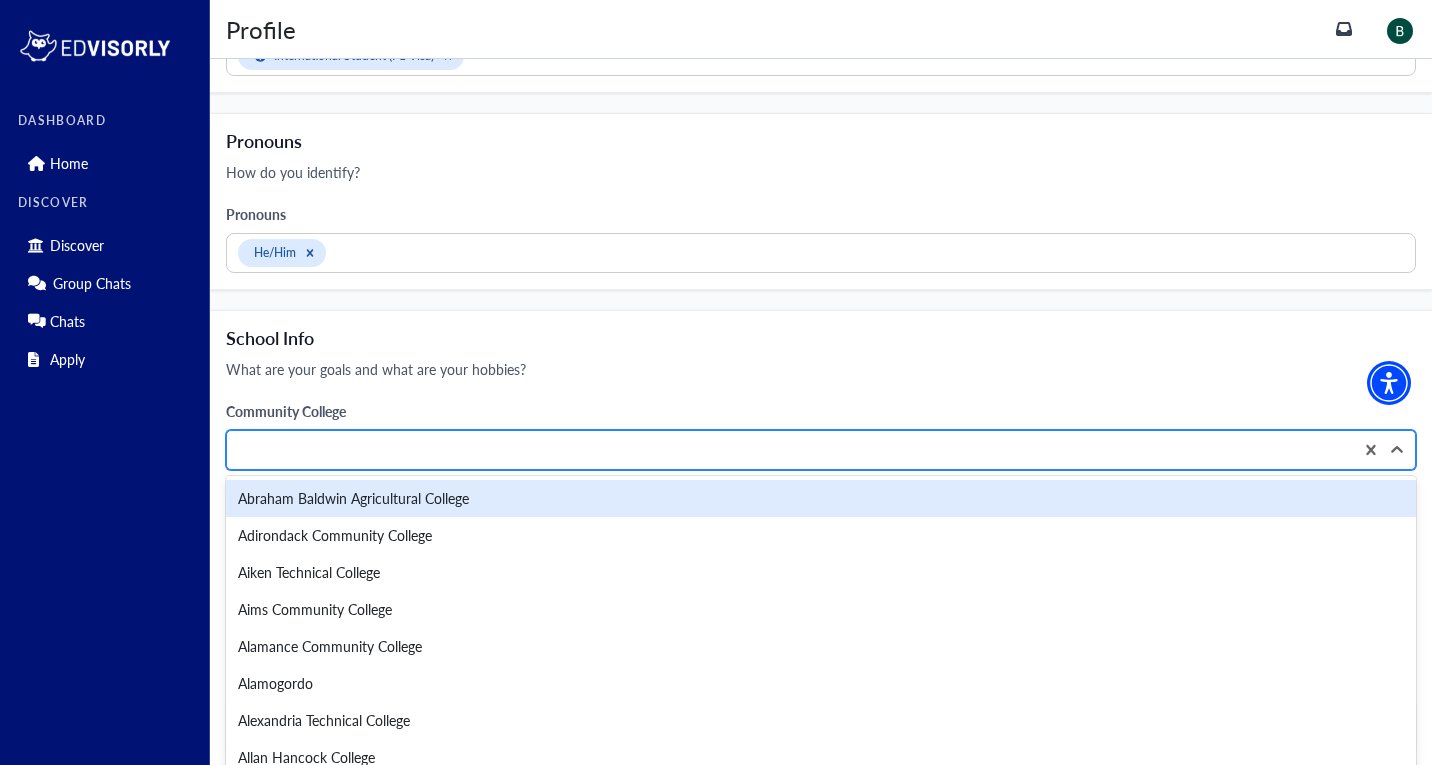 scroll, scrollTop: 763, scrollLeft: 0, axis: vertical 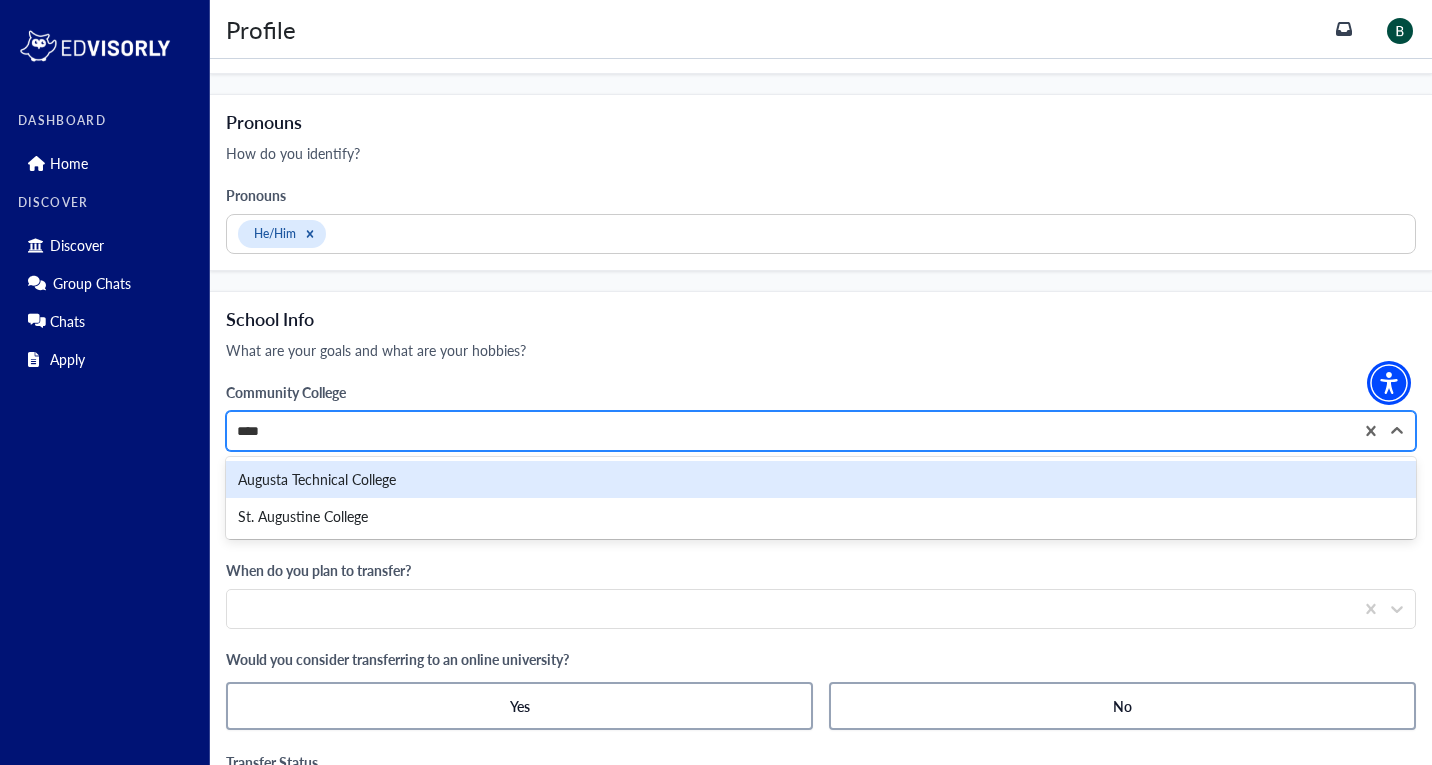 type on "***" 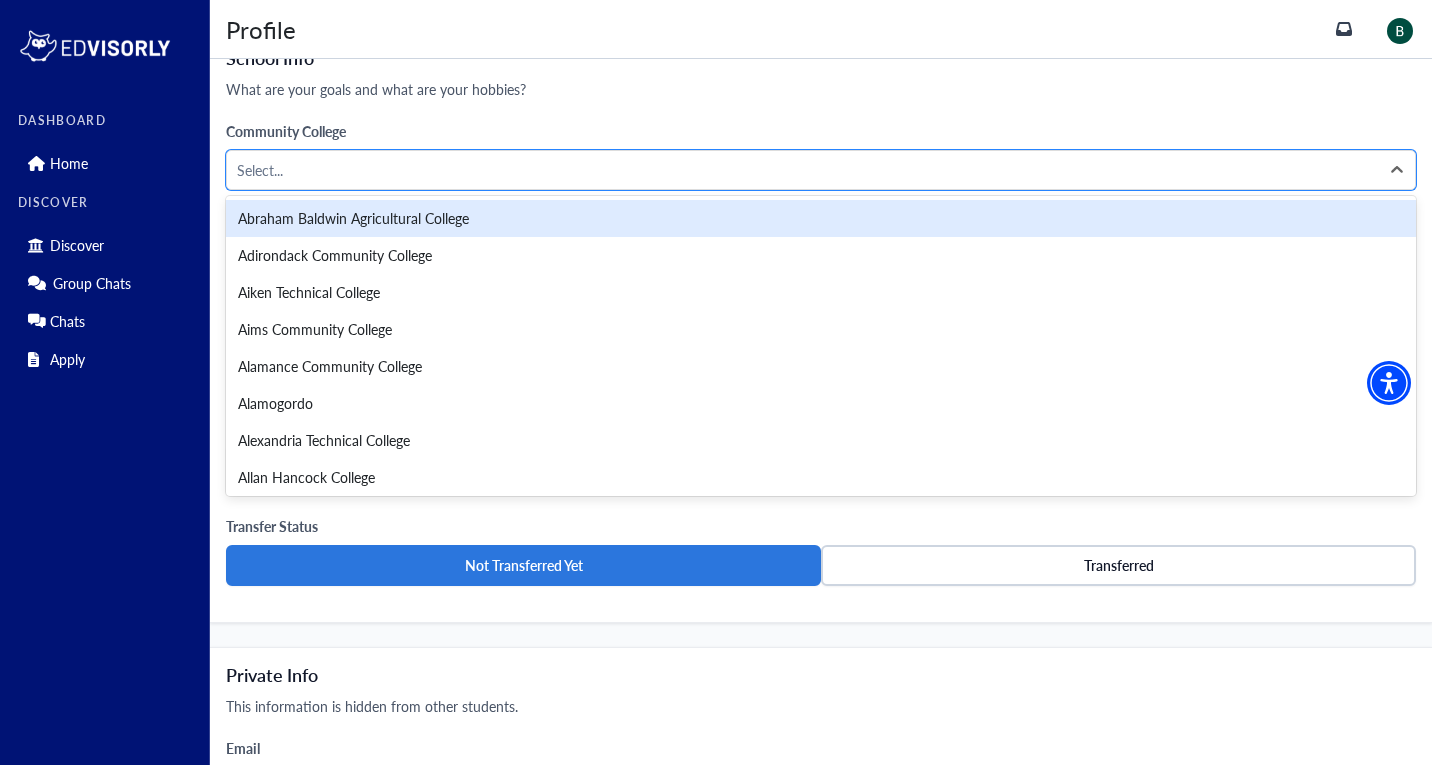 scroll, scrollTop: 1074, scrollLeft: 0, axis: vertical 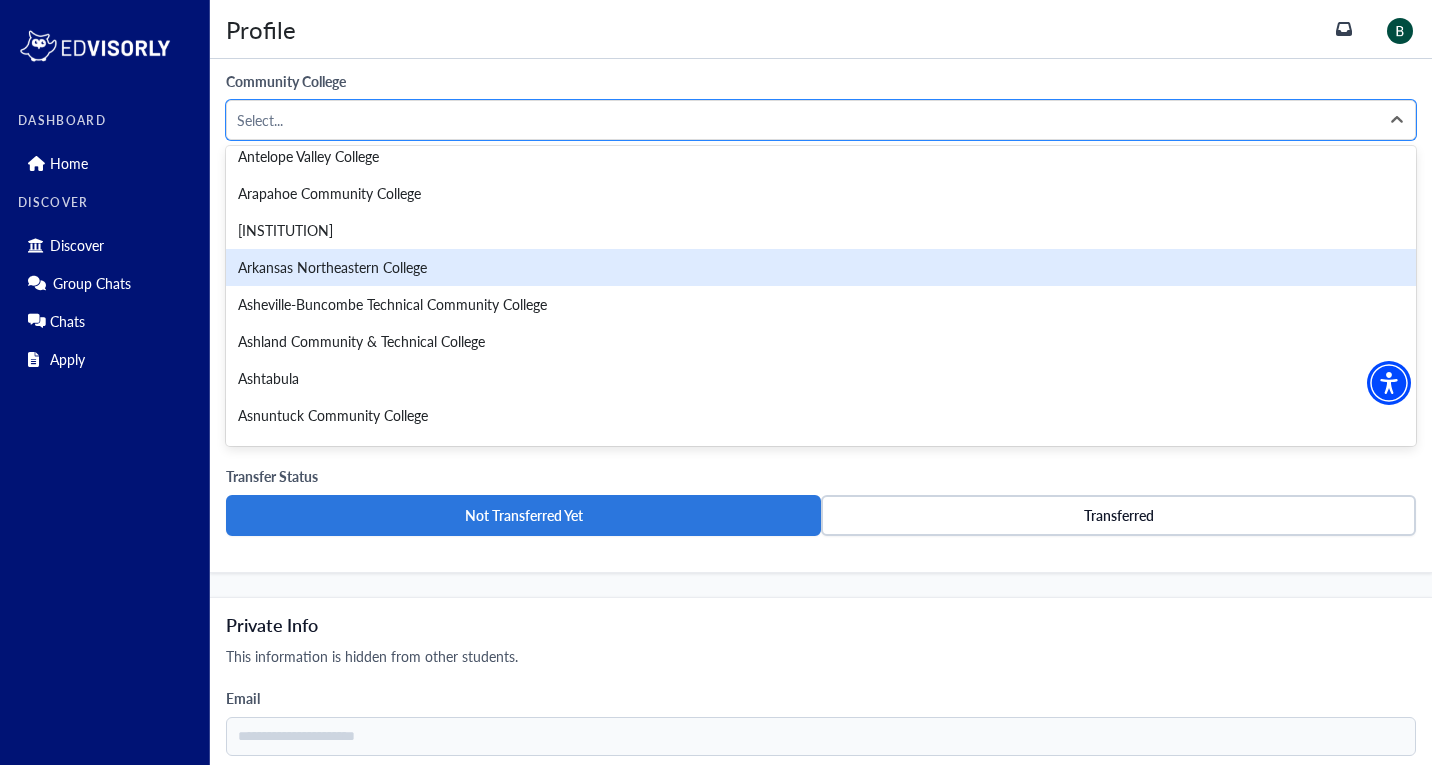 click on "Private Info" at bounding box center [821, 625] 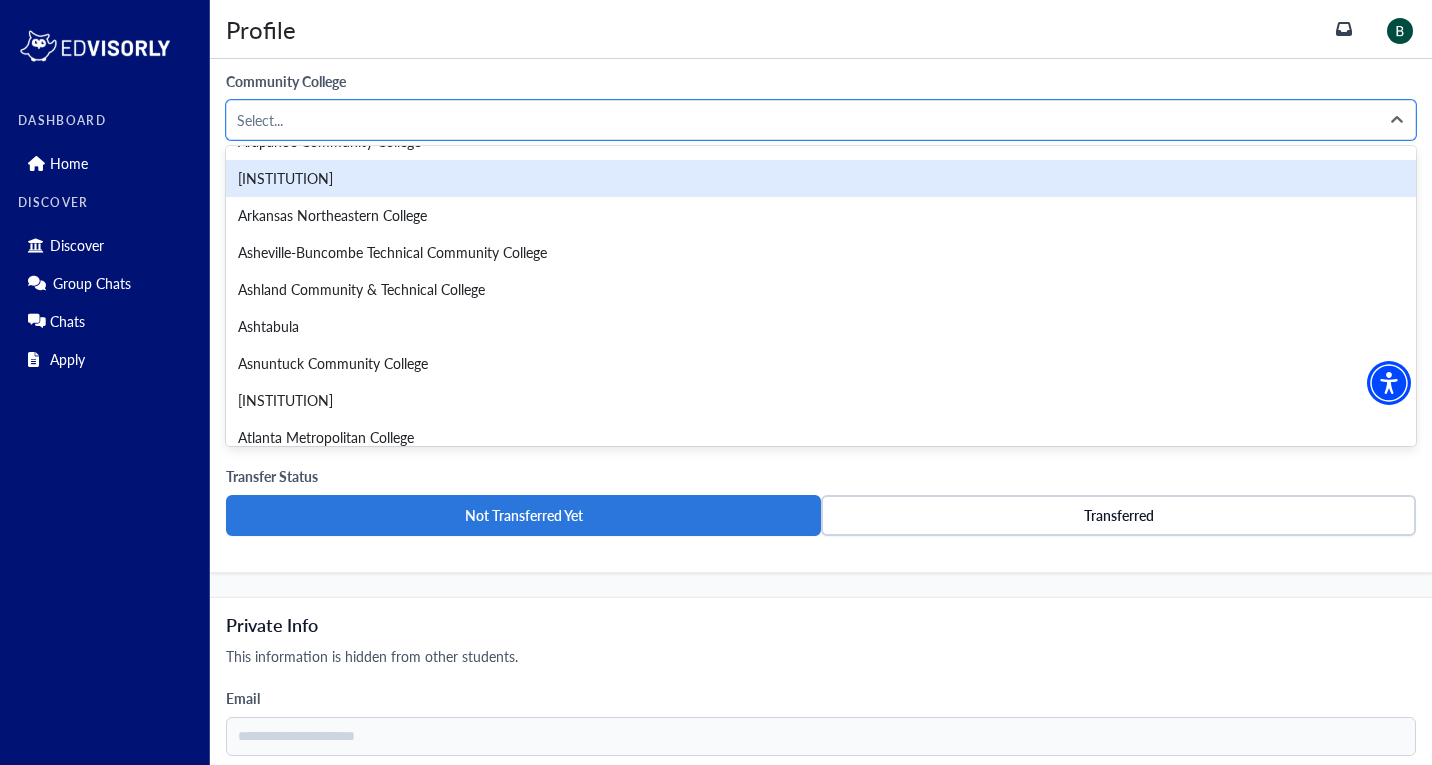scroll, scrollTop: 1000, scrollLeft: 0, axis: vertical 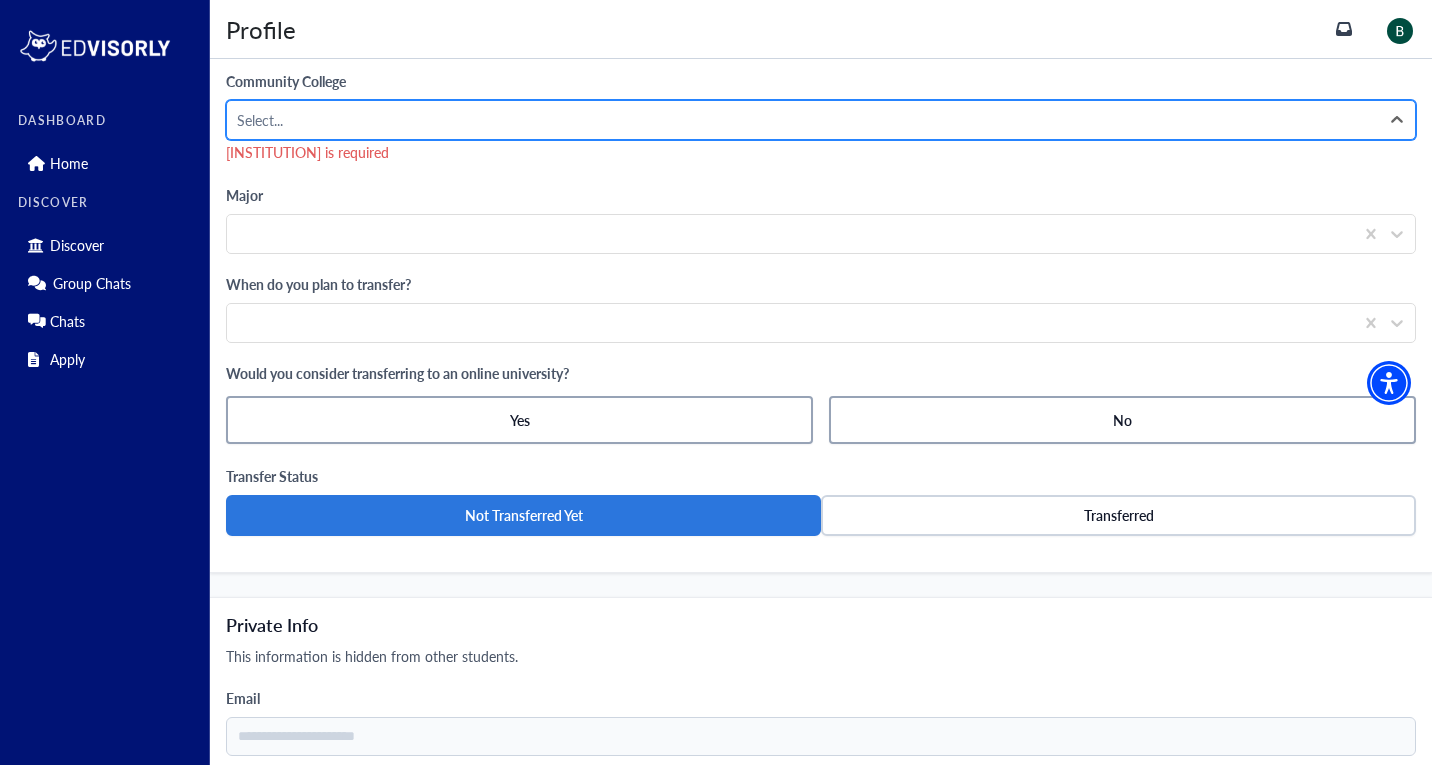 click at bounding box center (803, 120) 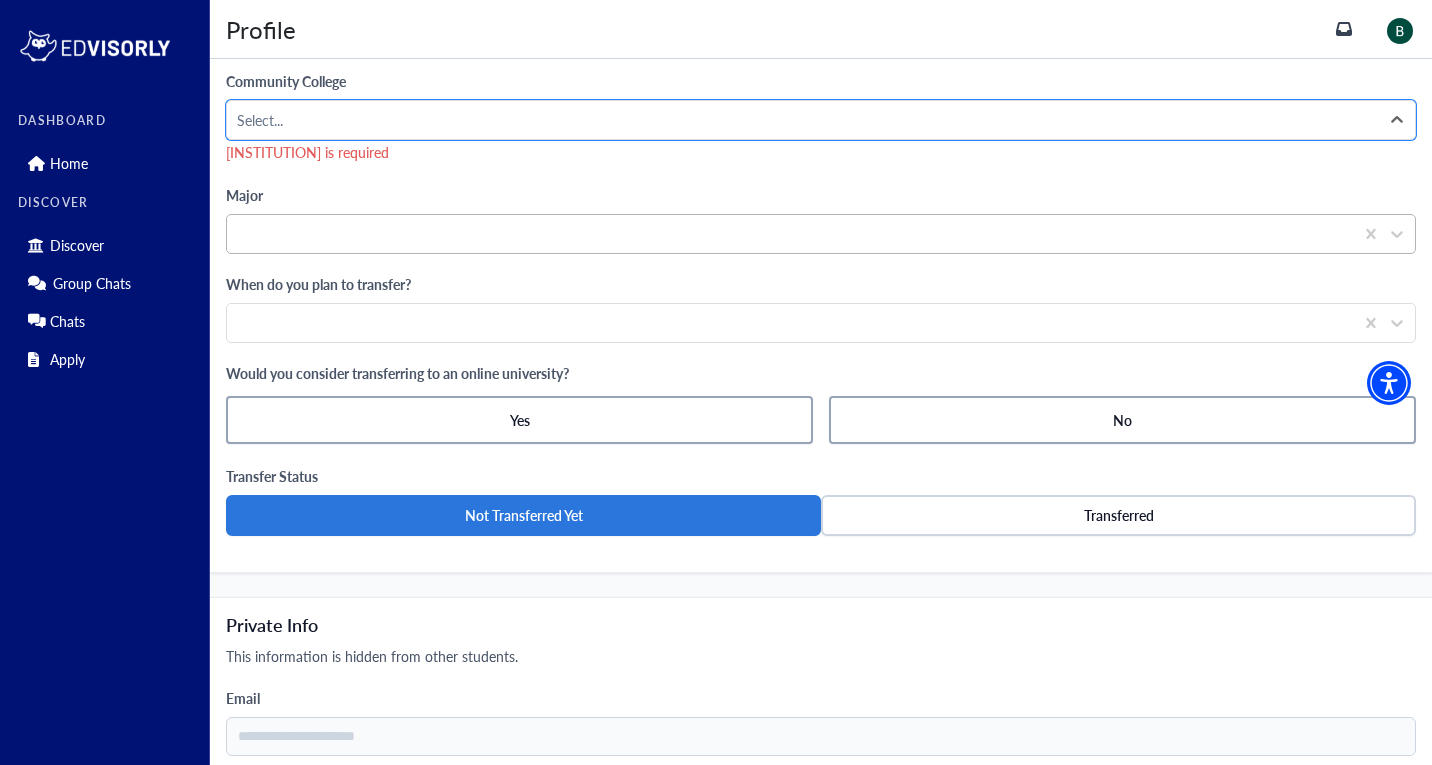 click at bounding box center (790, 234) 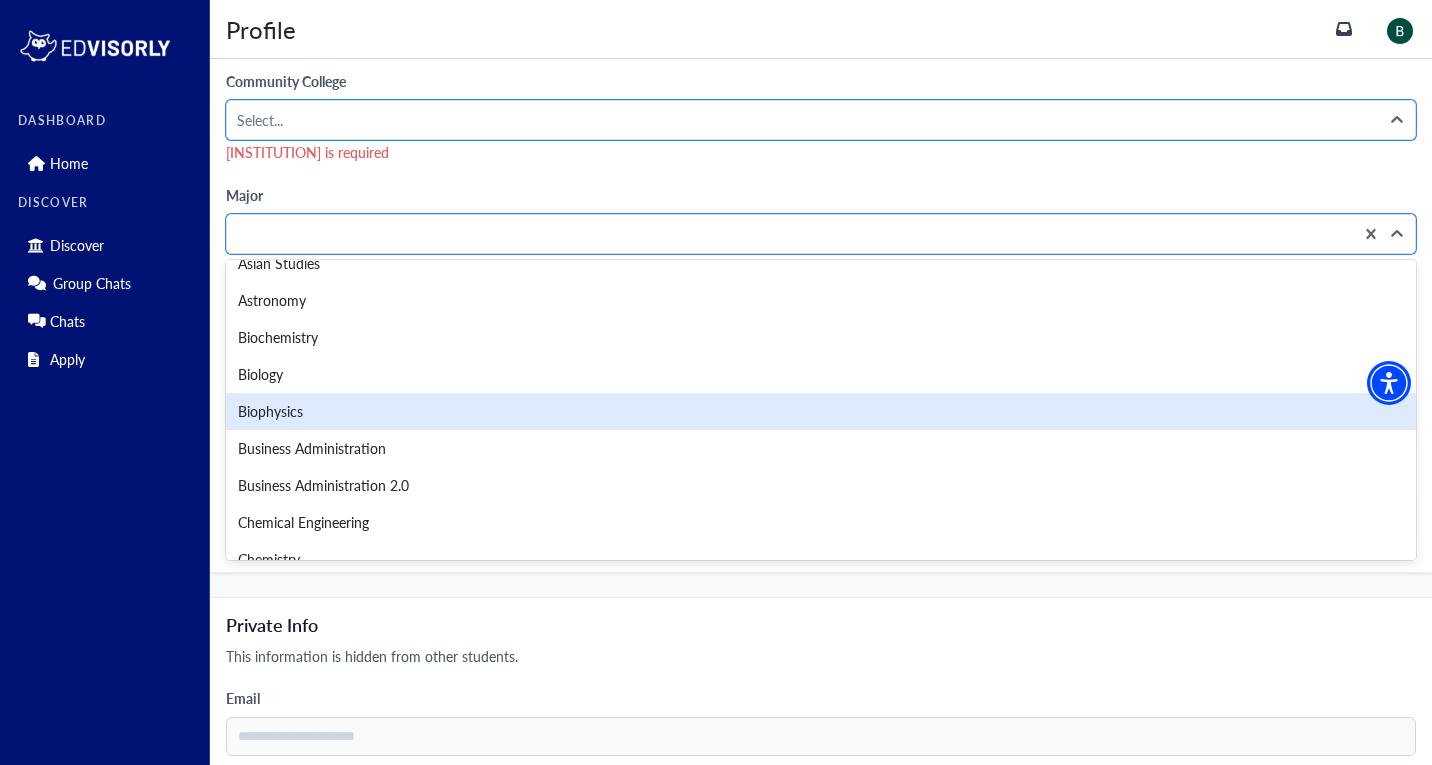 scroll, scrollTop: 800, scrollLeft: 0, axis: vertical 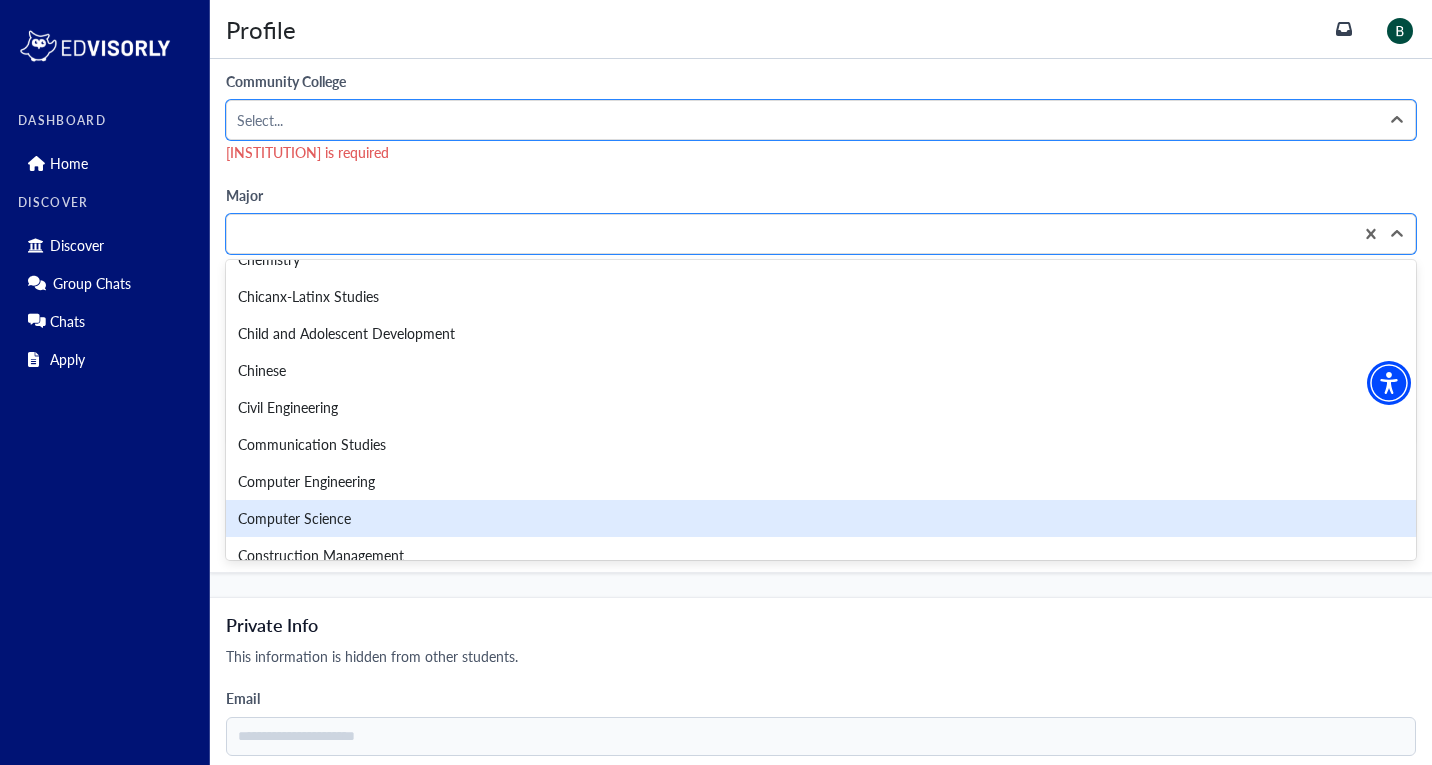 click on "Computer Science" at bounding box center (821, 518) 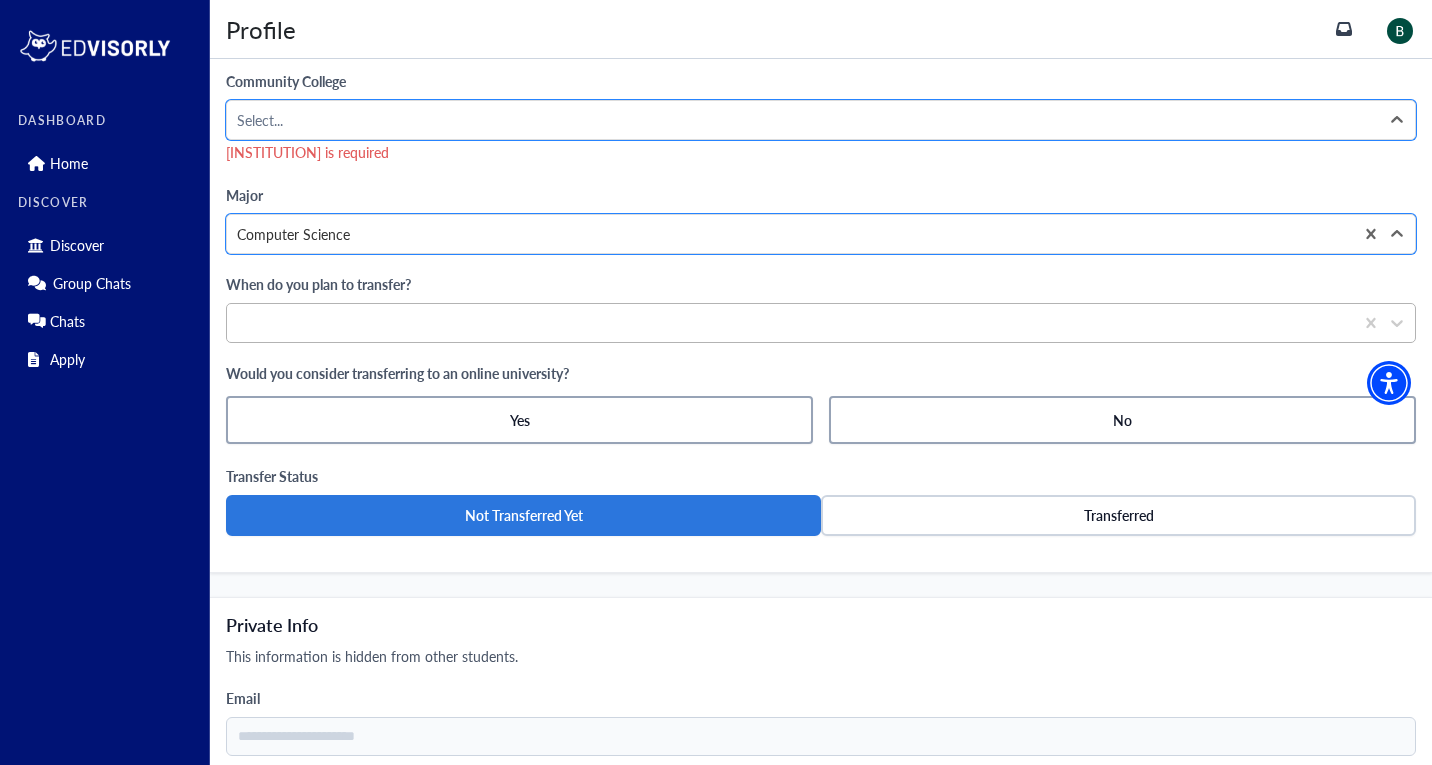 click at bounding box center (790, 323) 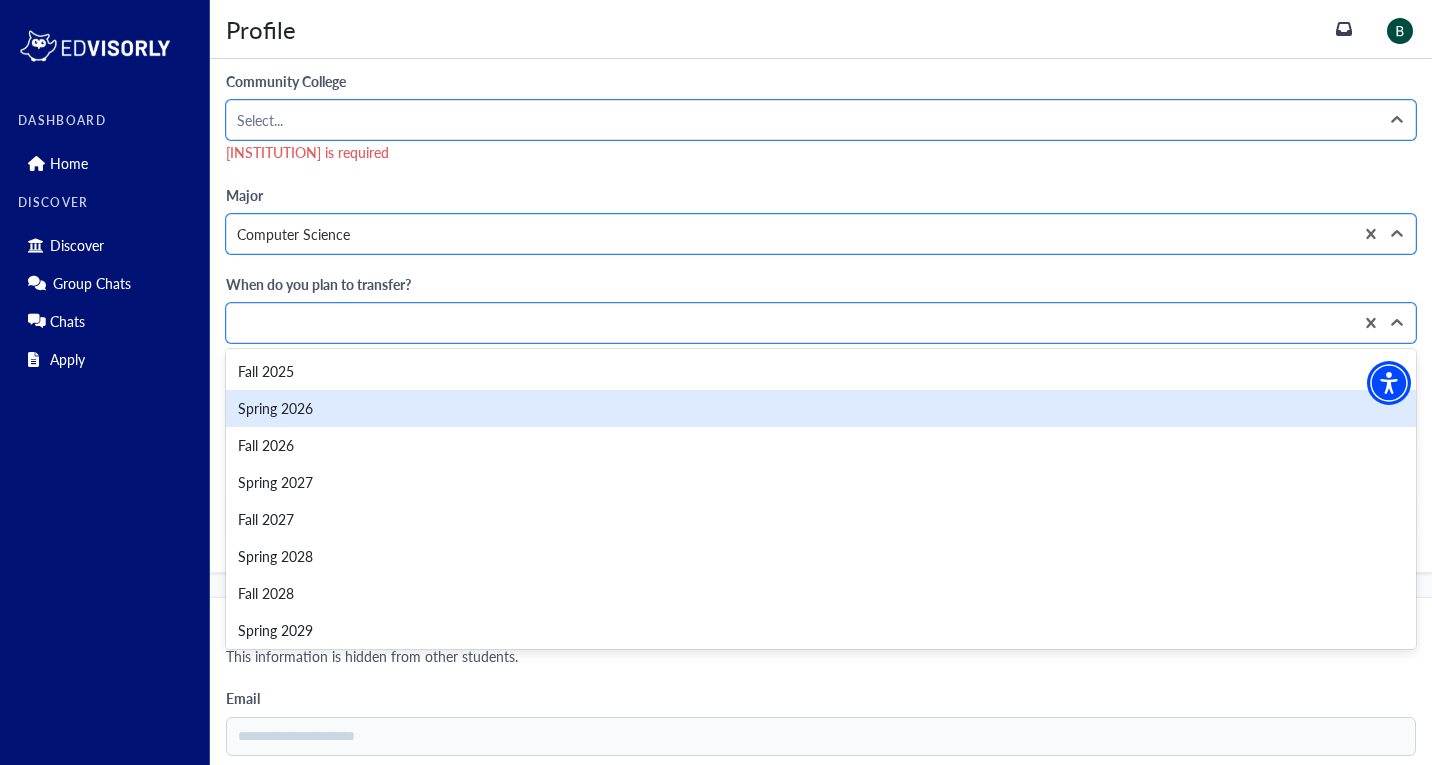 click on "Spring 2026" at bounding box center [821, 408] 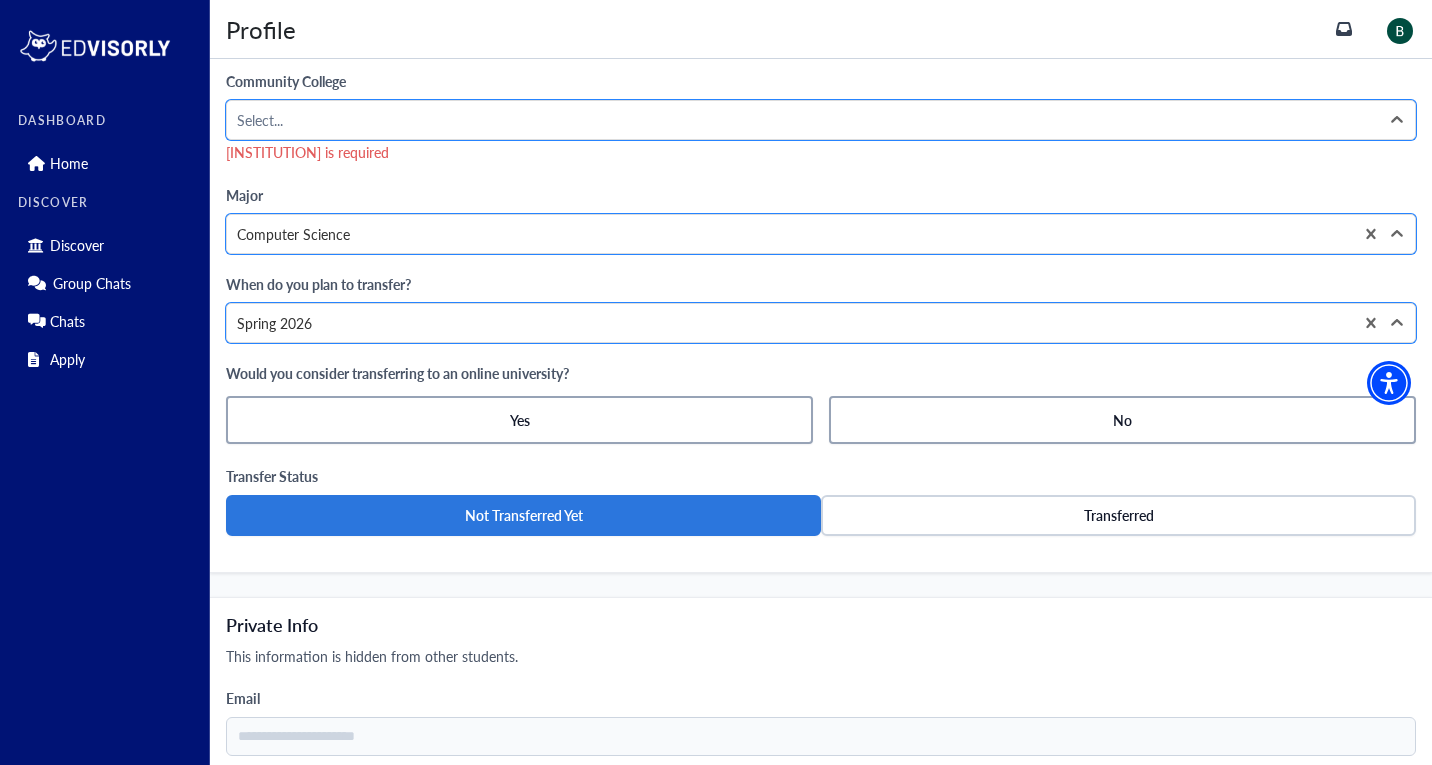 click on "No" at bounding box center (1122, 420) 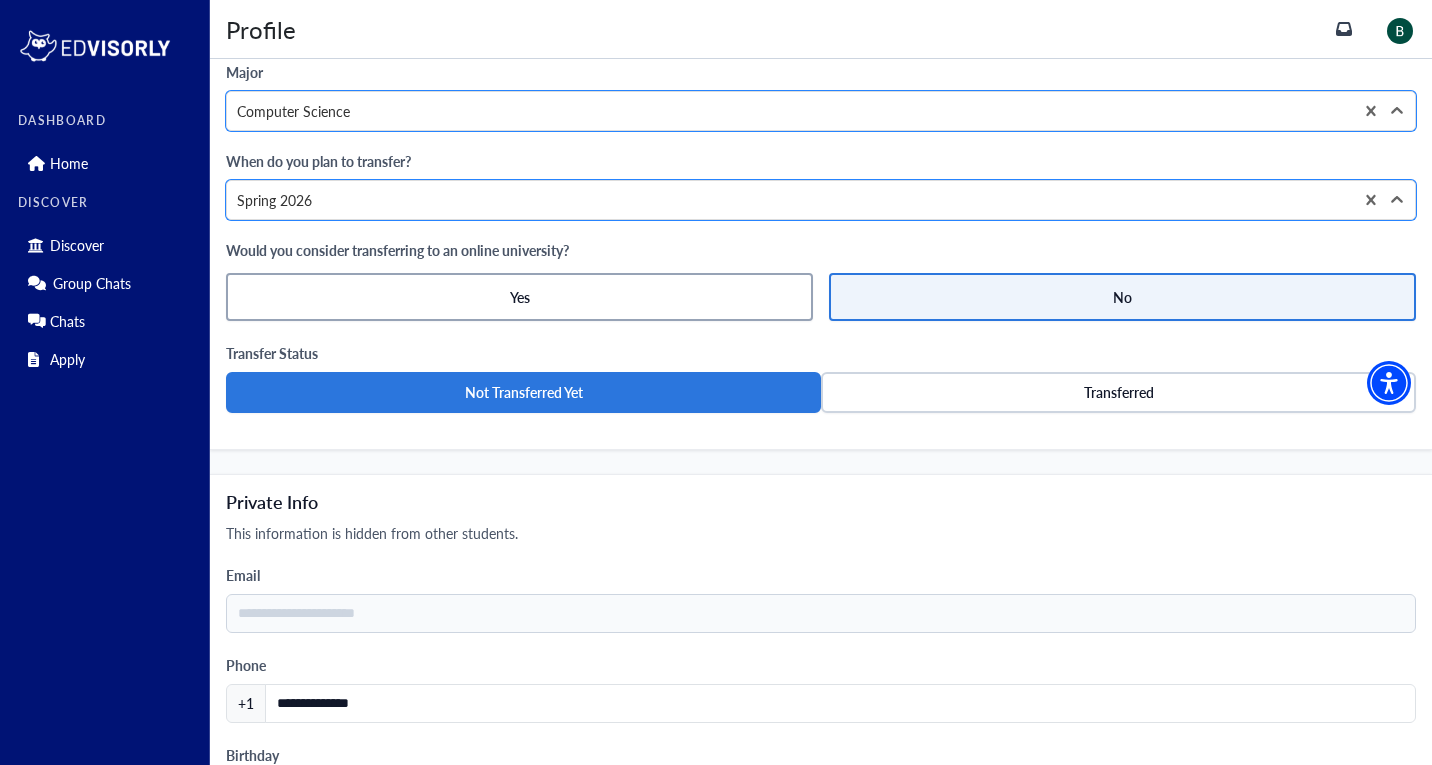 scroll, scrollTop: 1474, scrollLeft: 0, axis: vertical 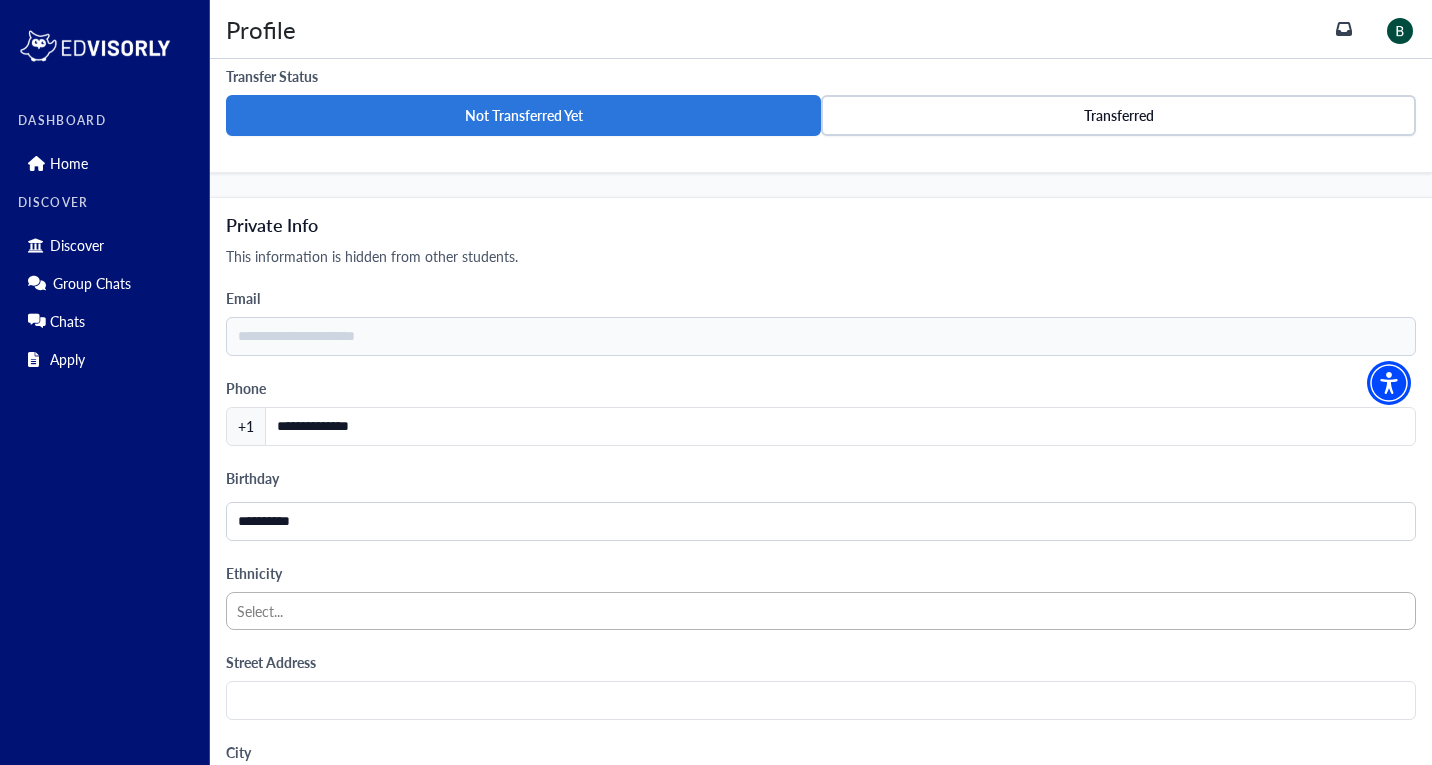click at bounding box center (821, 611) 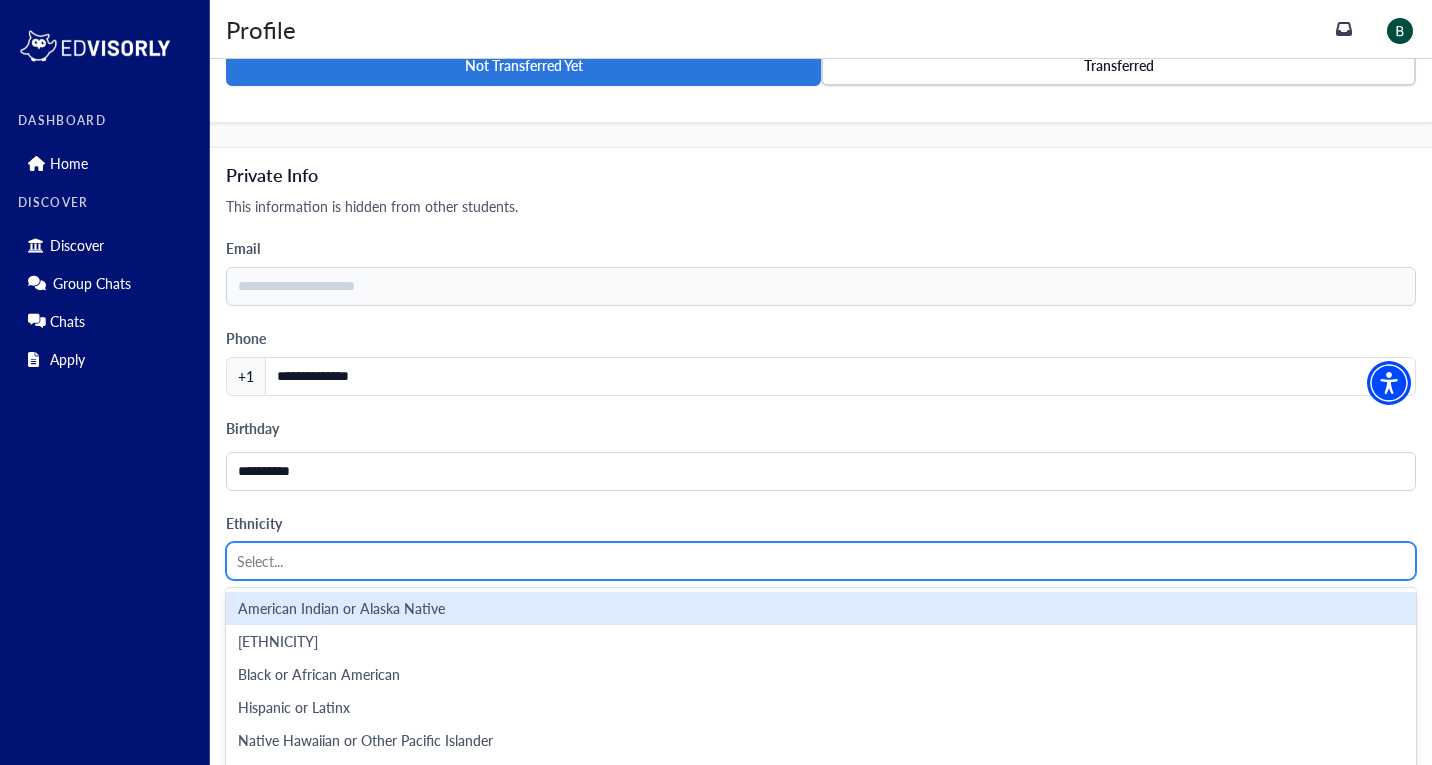 scroll, scrollTop: 1592, scrollLeft: 0, axis: vertical 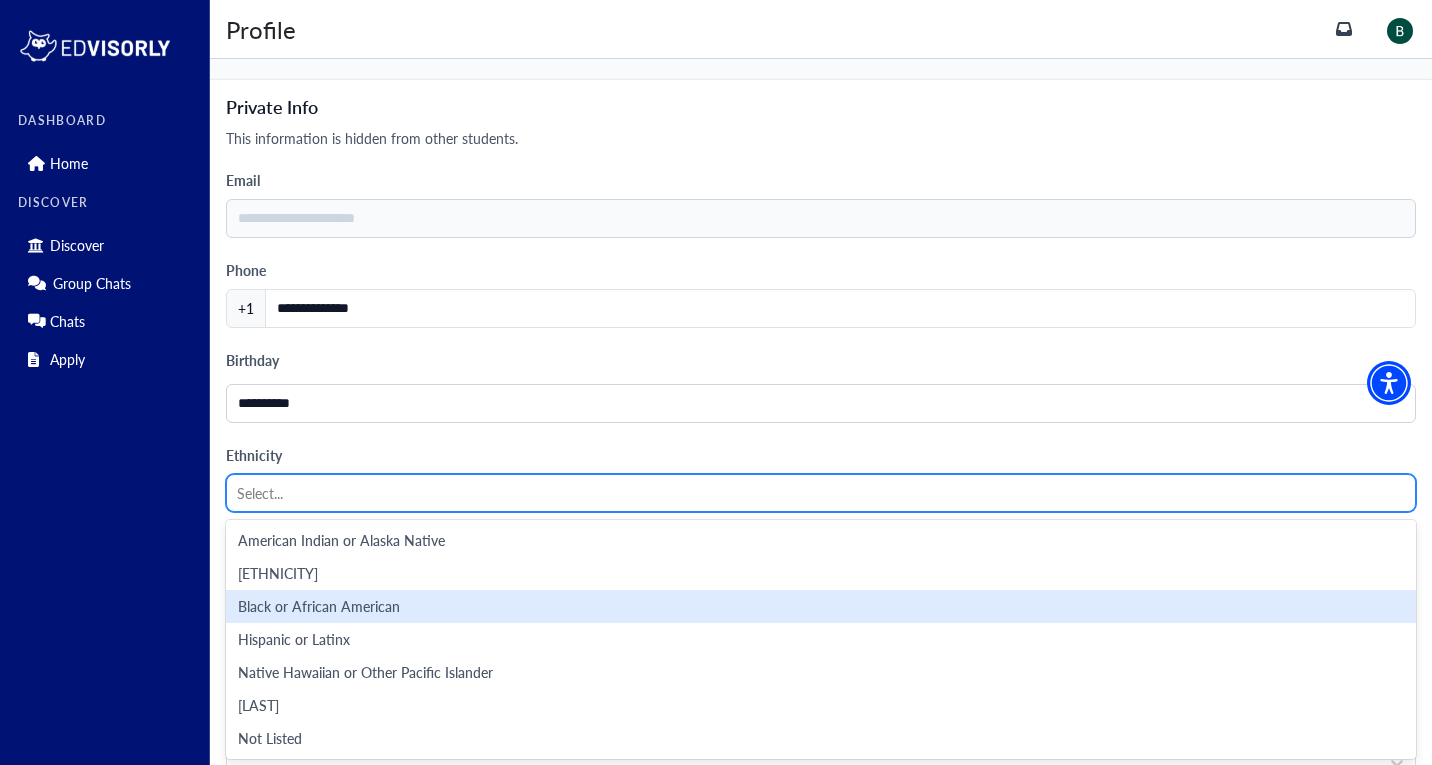 click on "Black or African American" at bounding box center [821, 606] 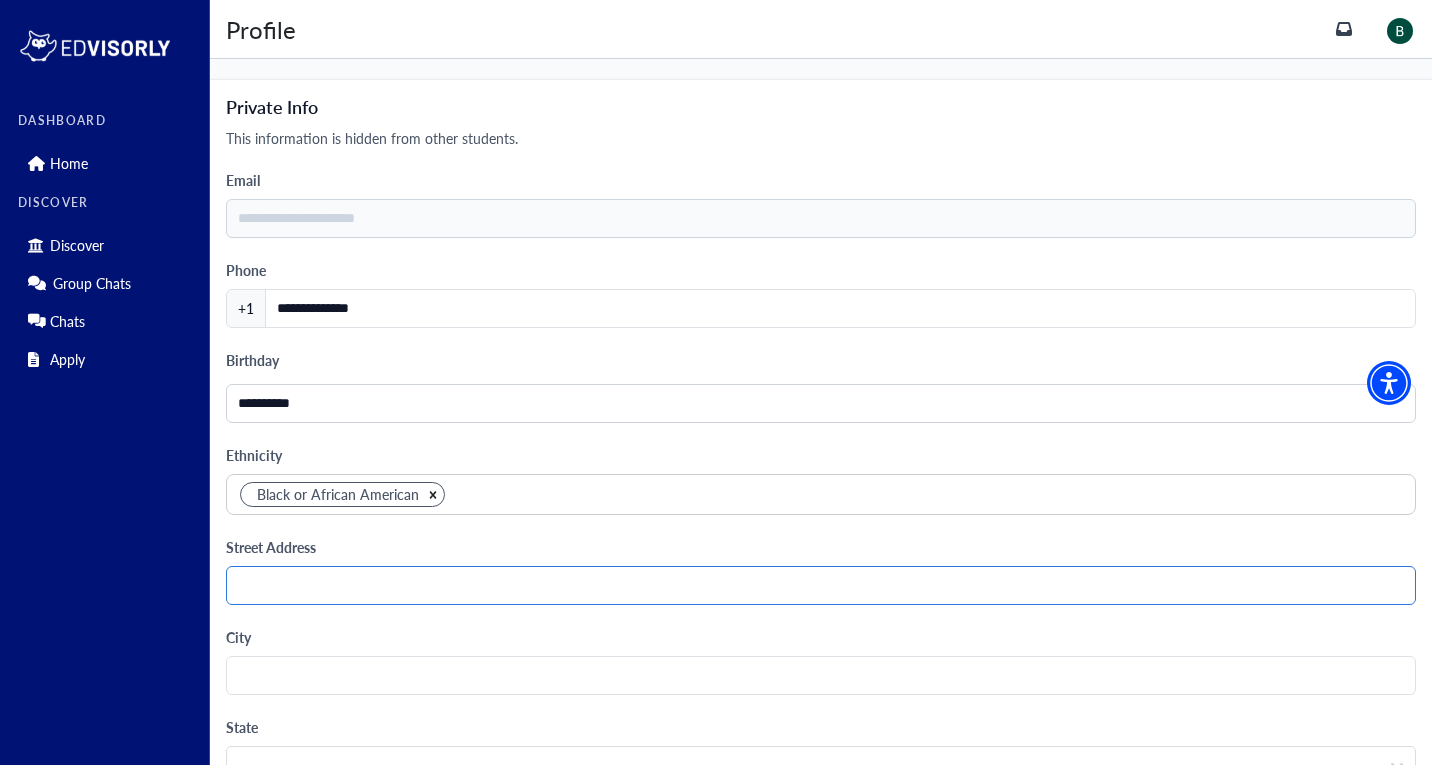 click at bounding box center (821, 585) 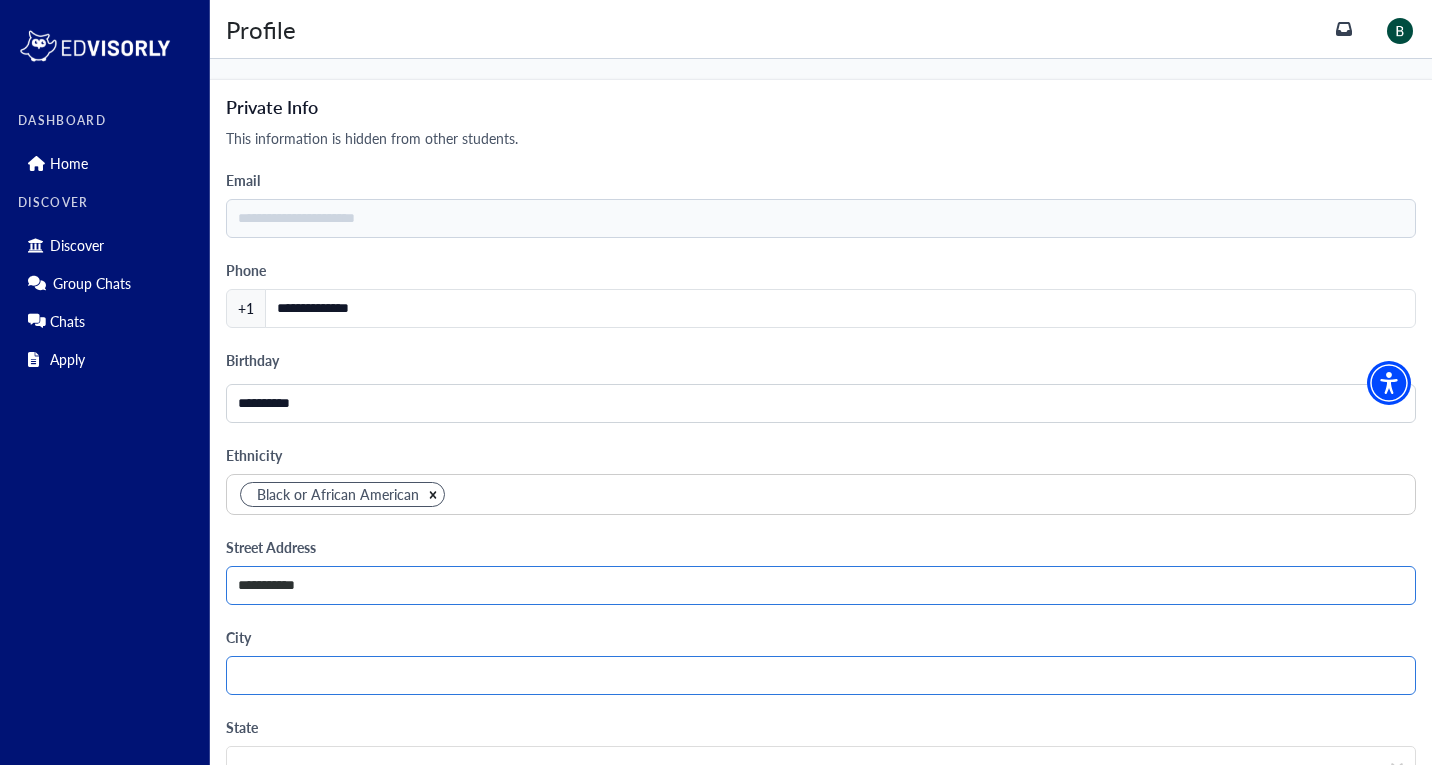 type on "**********" 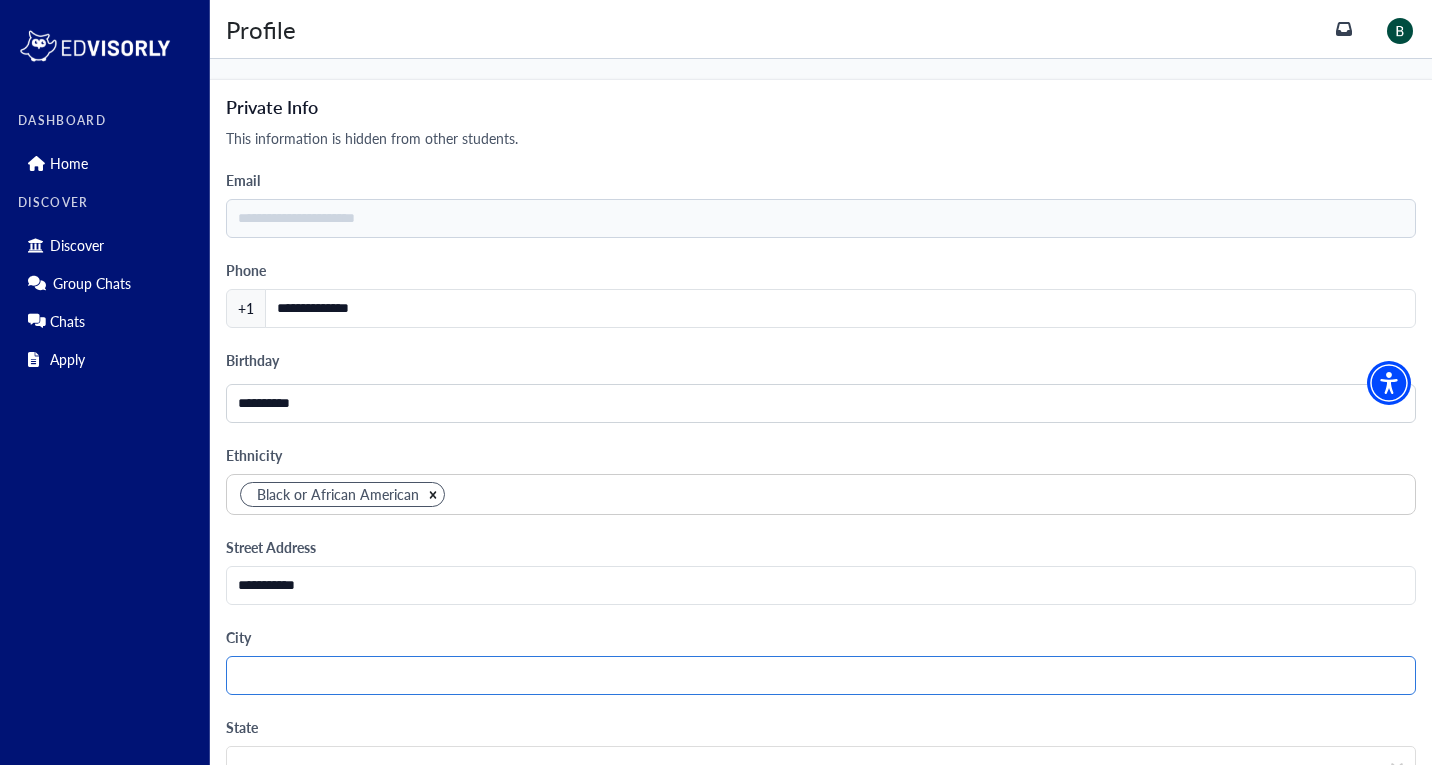 click at bounding box center (821, 675) 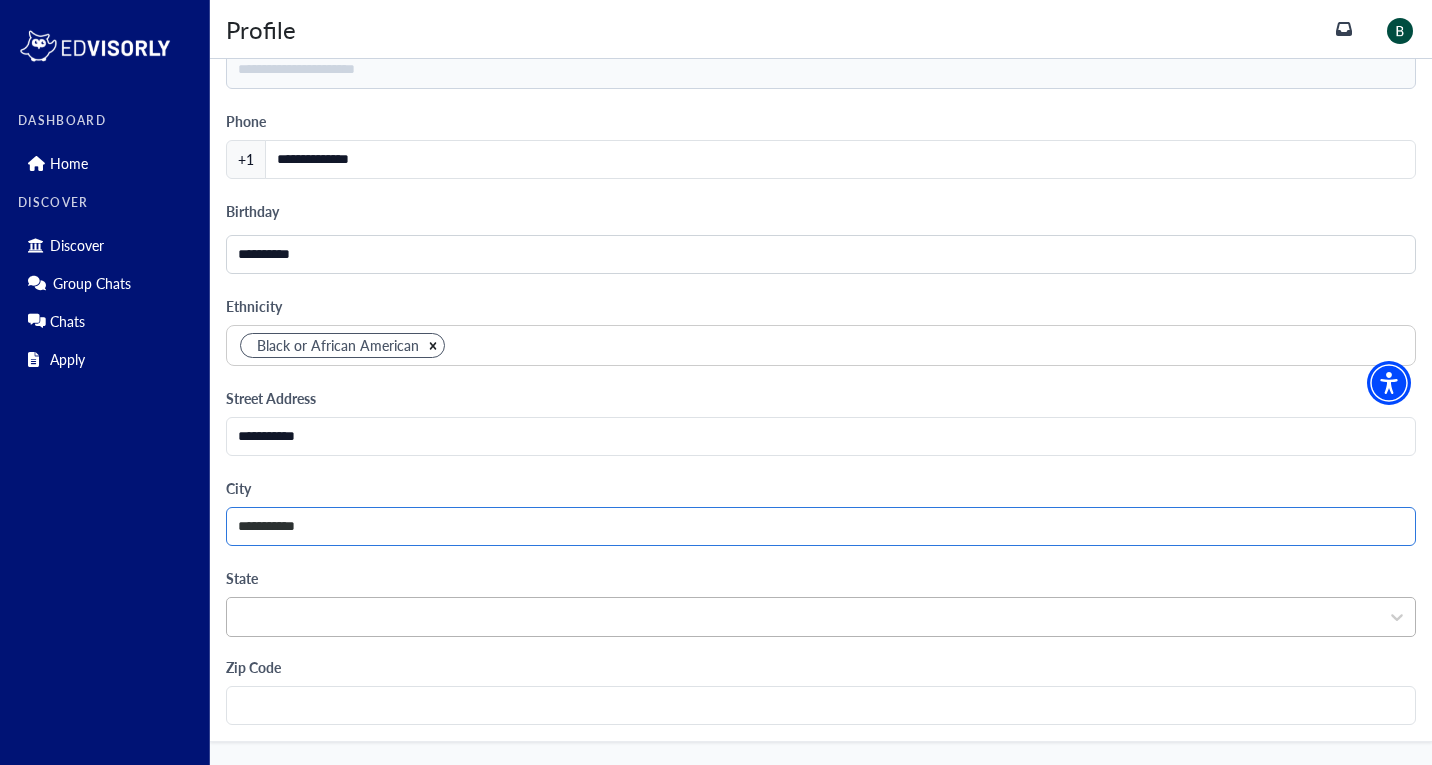 scroll, scrollTop: 1809, scrollLeft: 0, axis: vertical 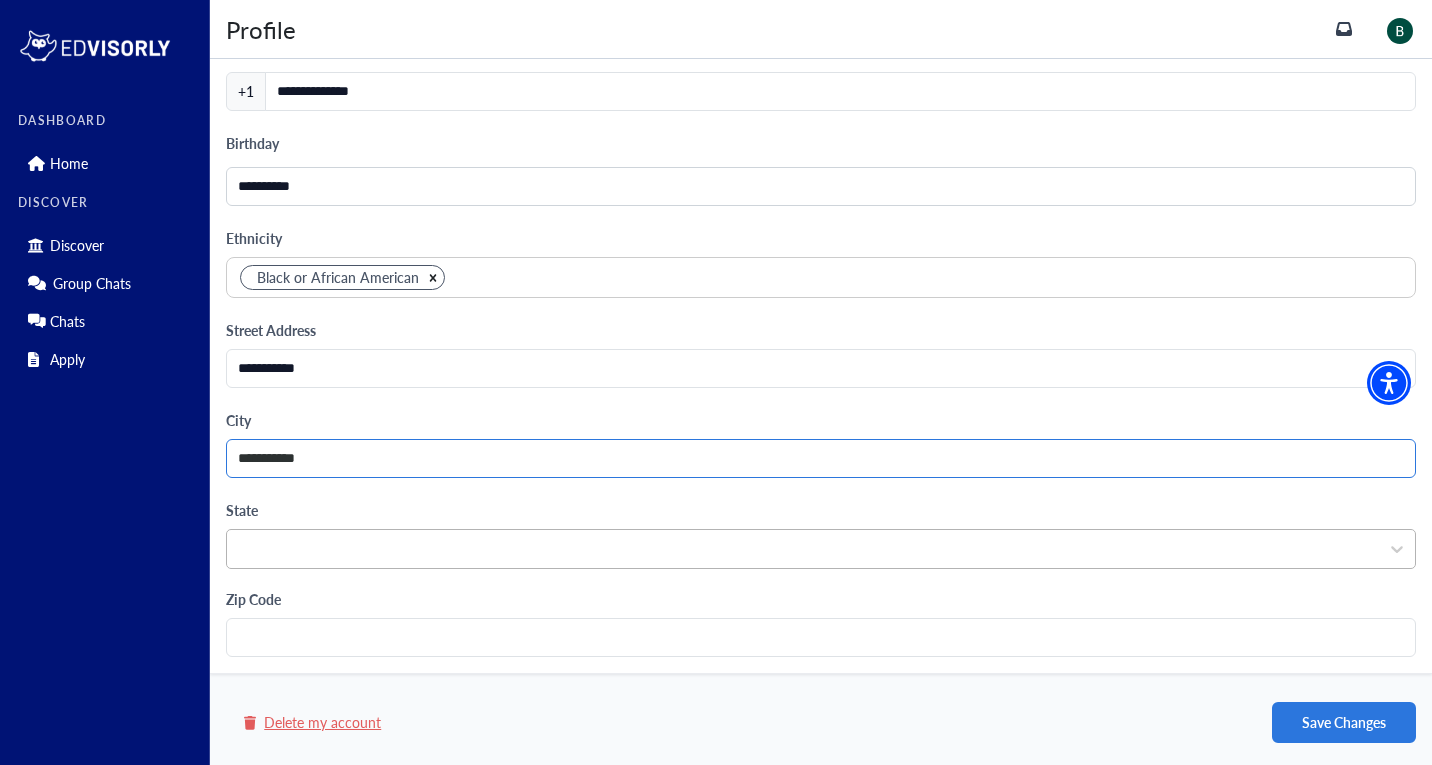 type on "**********" 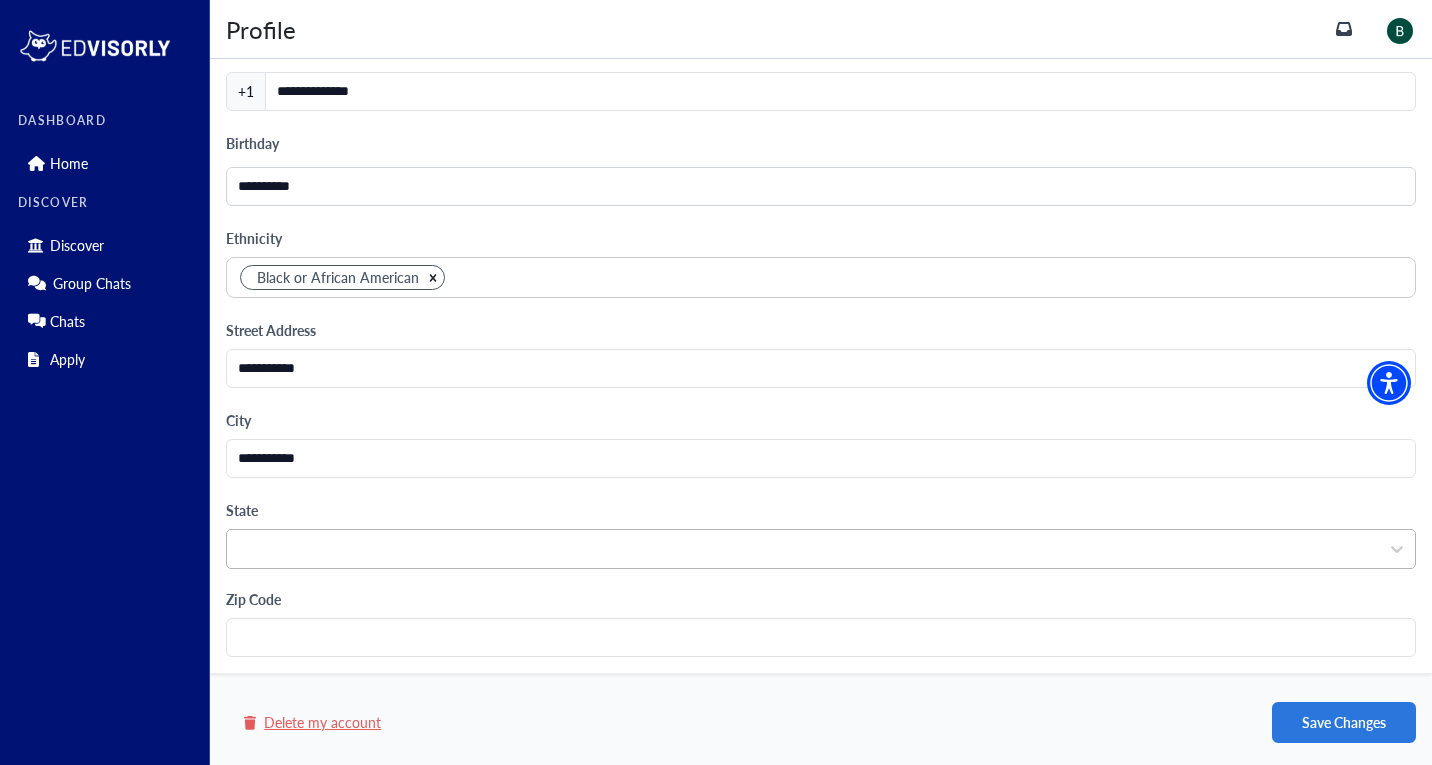 click at bounding box center (803, 549) 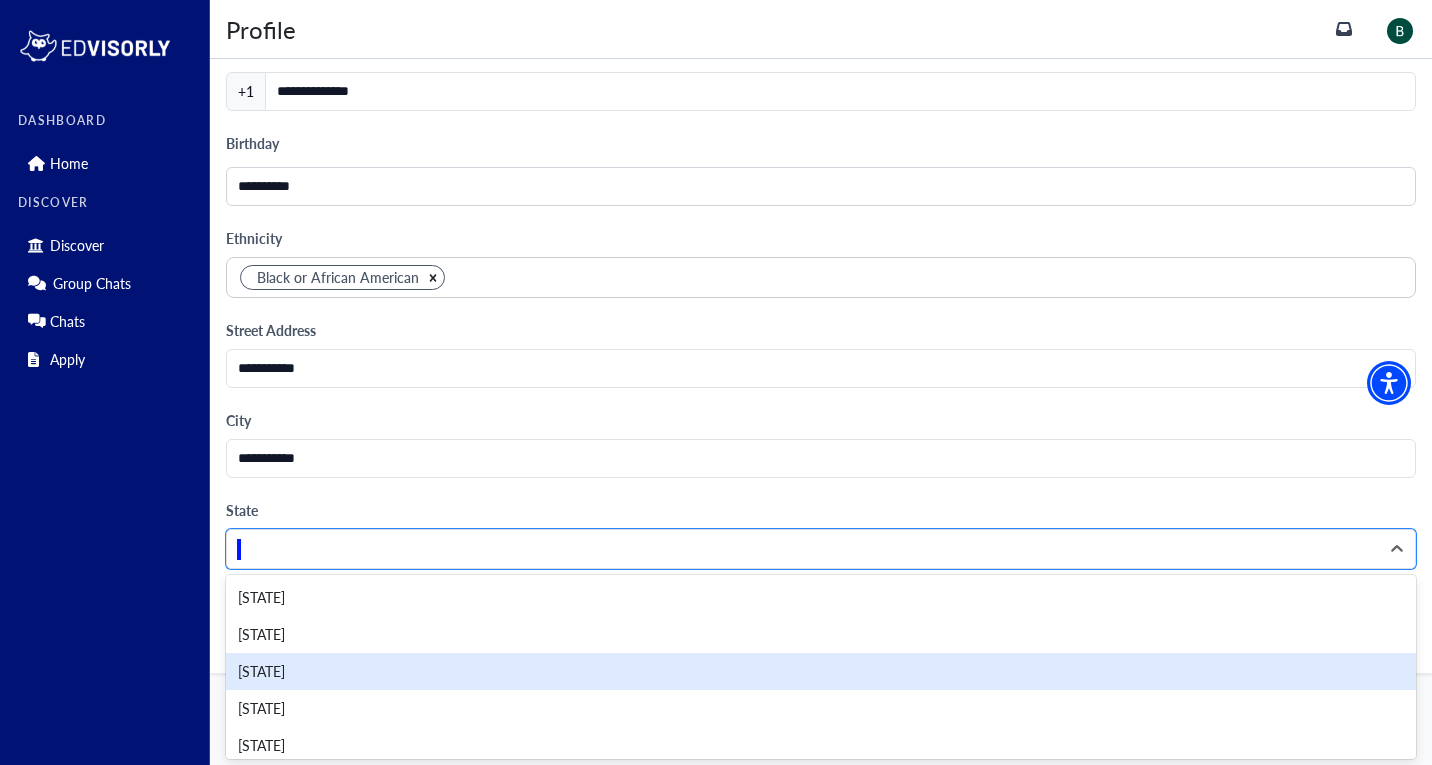 scroll, scrollTop: 400, scrollLeft: 0, axis: vertical 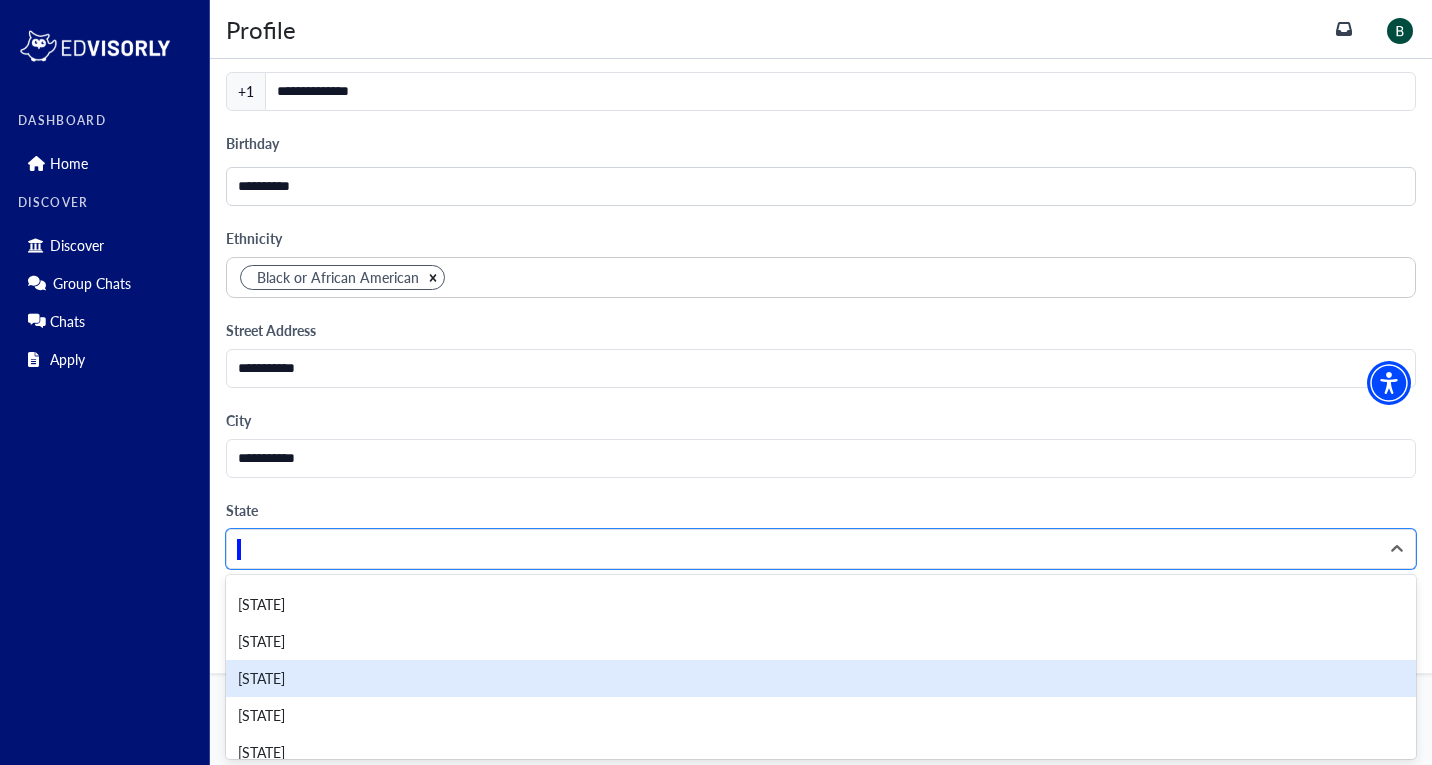 click on "[STATE]" at bounding box center (821, 678) 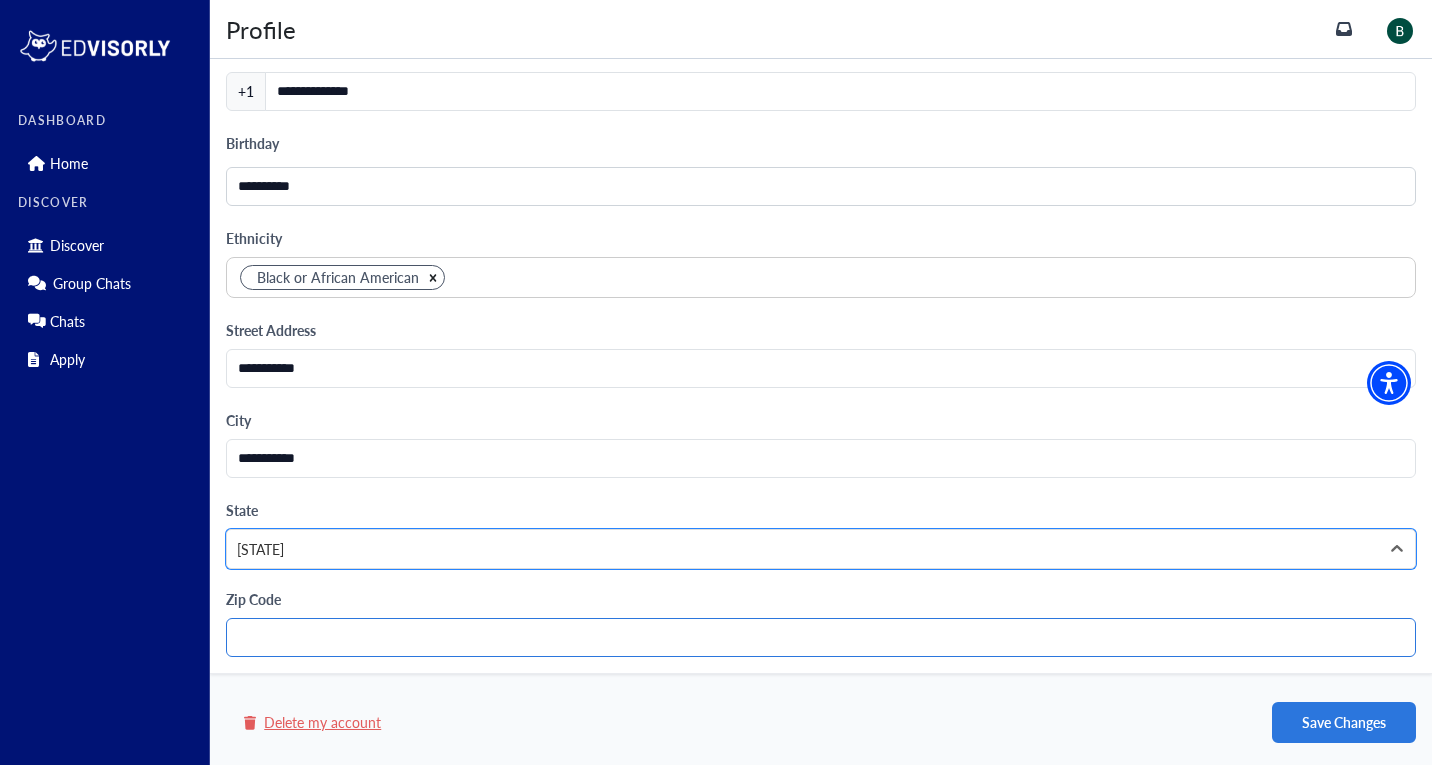 click at bounding box center [821, 637] 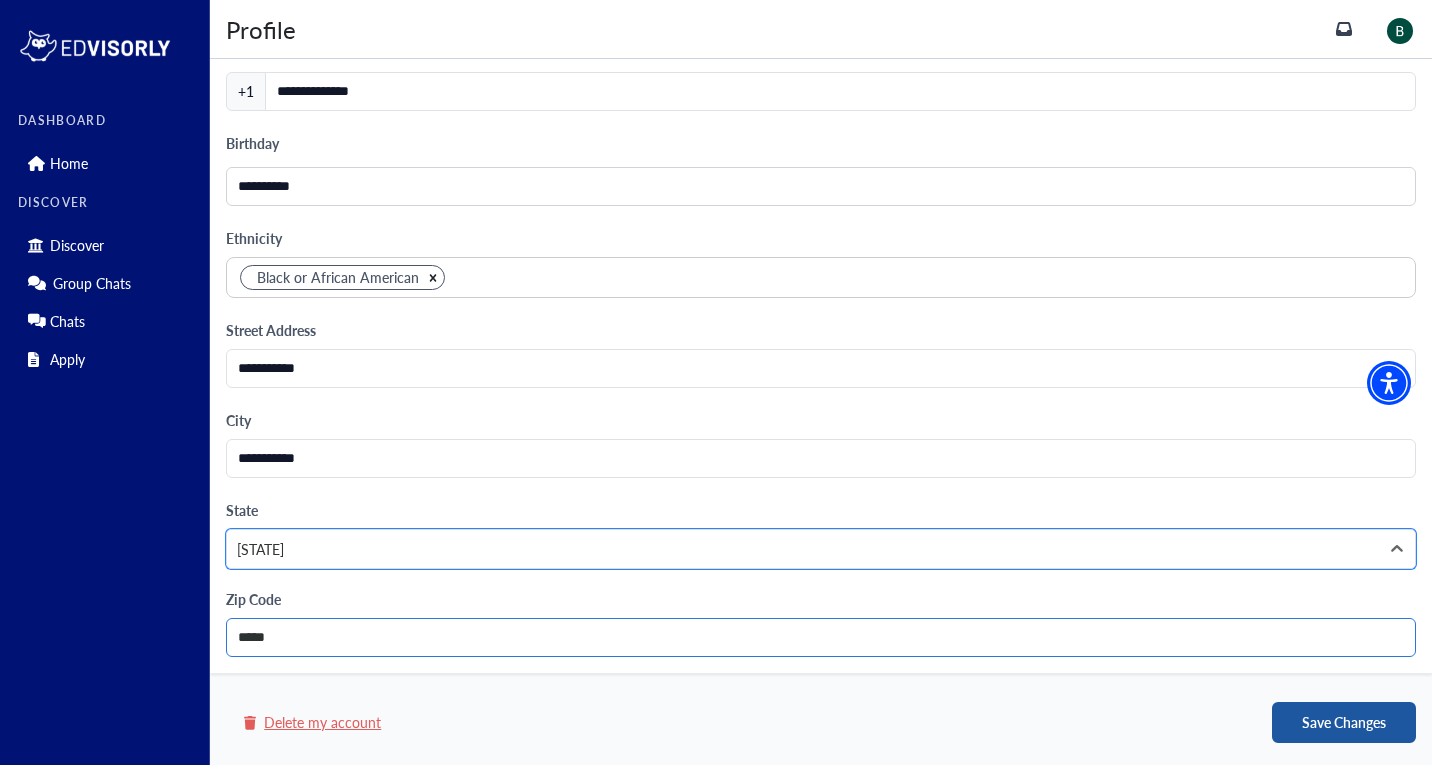 type on "*****" 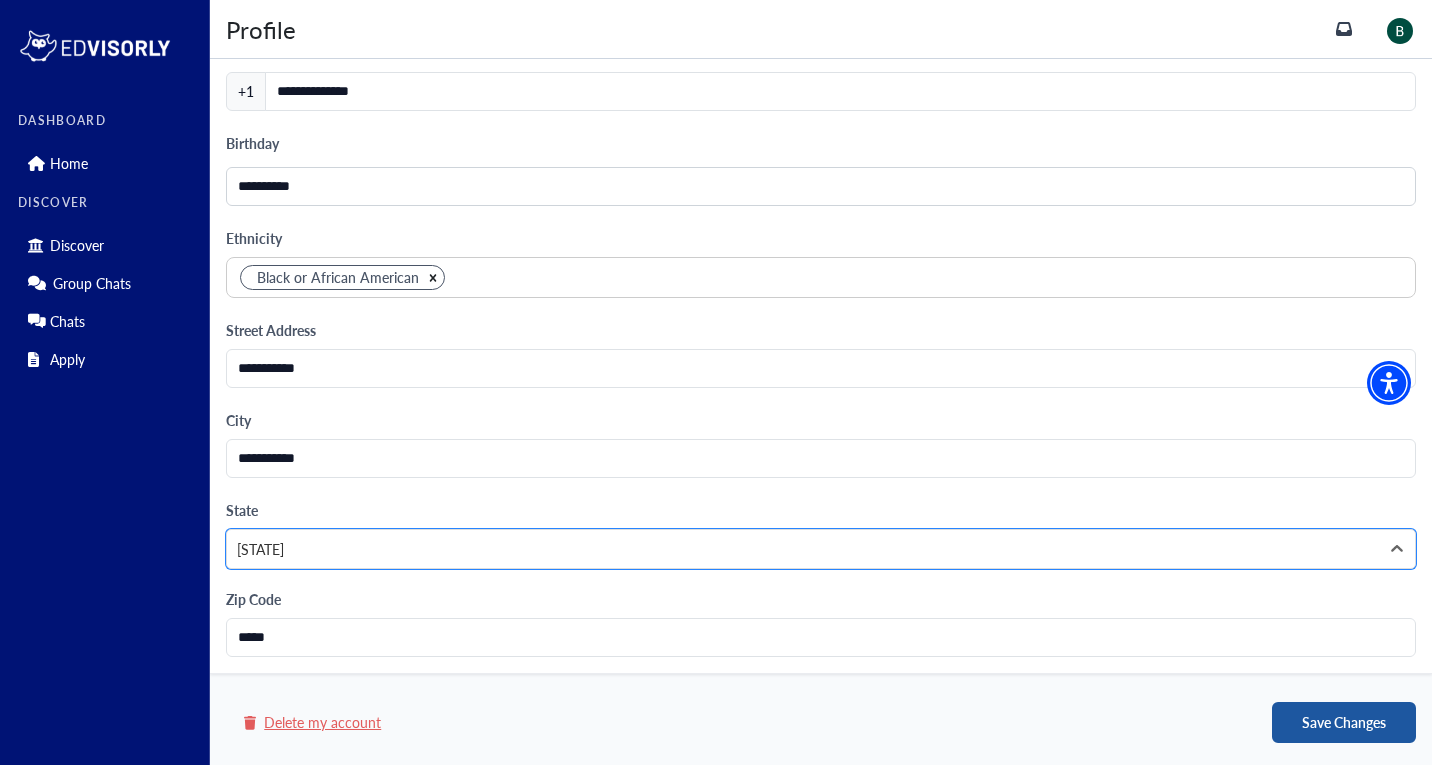 click on "Save Changes" at bounding box center (1344, 722) 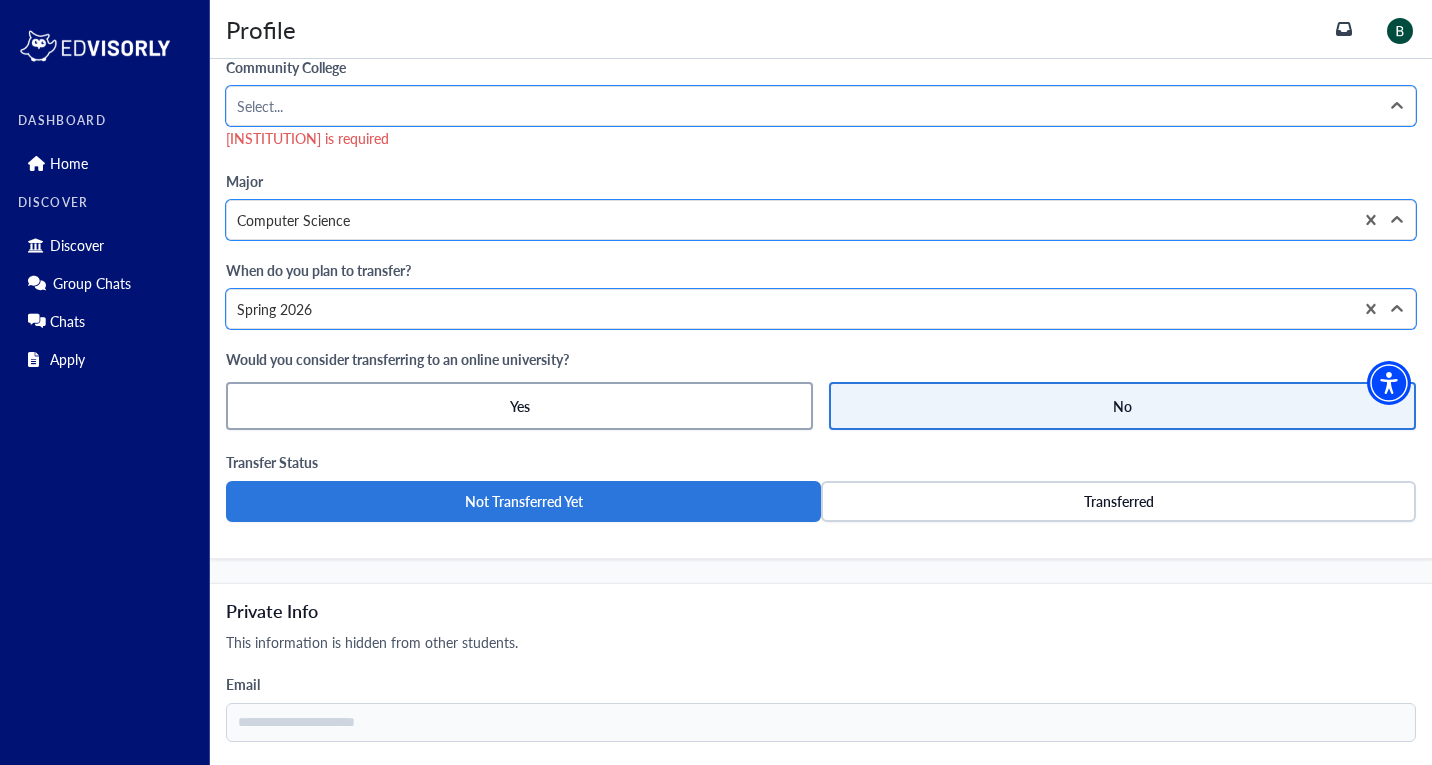 scroll, scrollTop: 1074, scrollLeft: 0, axis: vertical 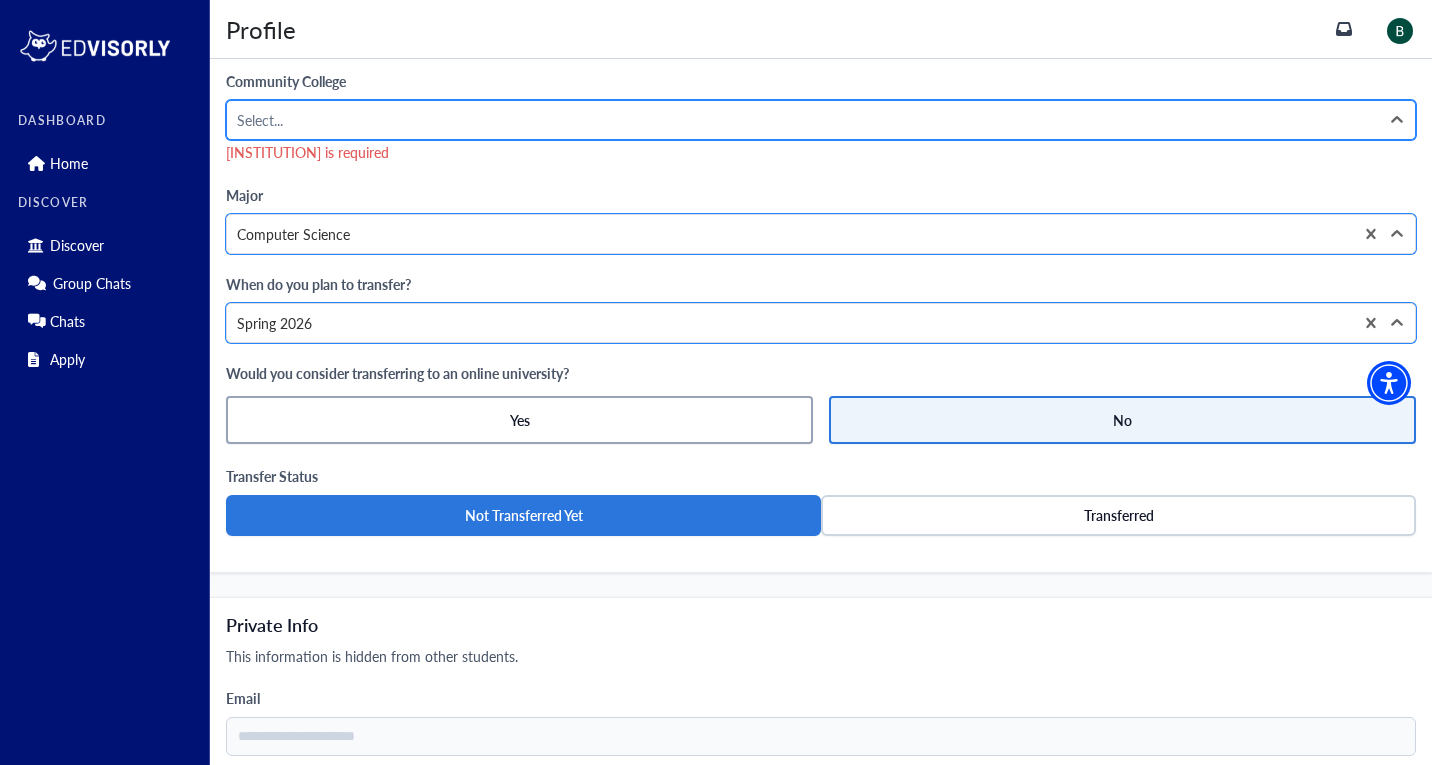 click at bounding box center [803, 120] 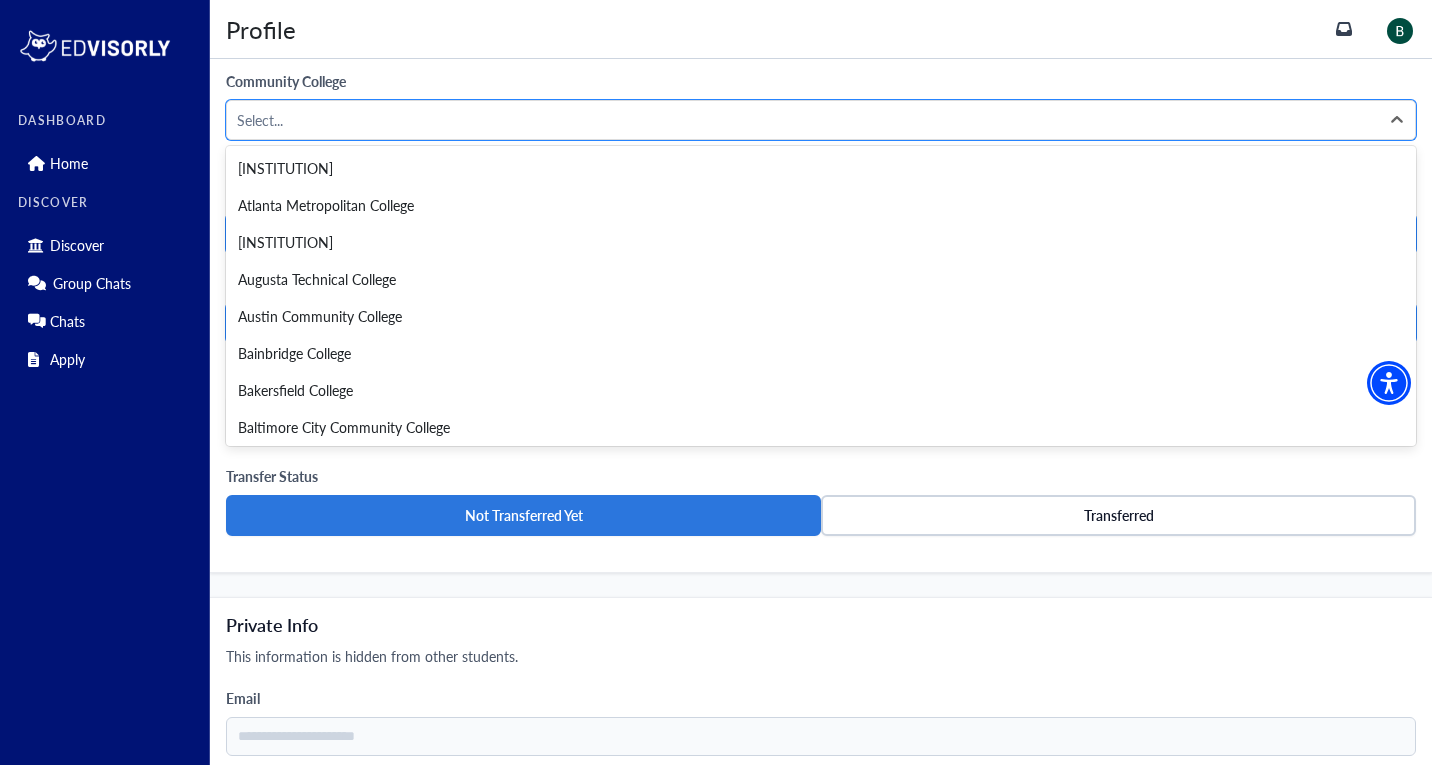 scroll, scrollTop: 921, scrollLeft: 0, axis: vertical 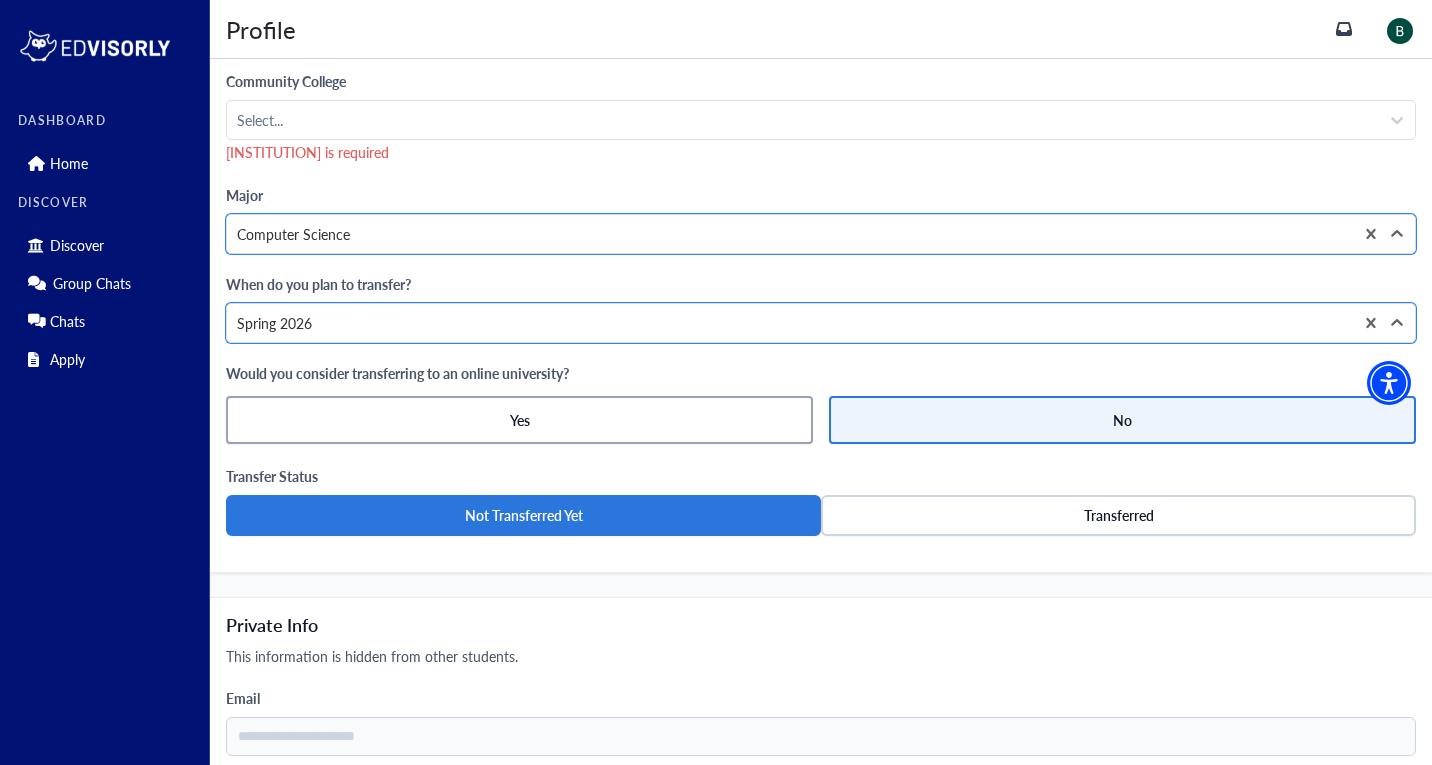 click on "Transfer Status" at bounding box center (821, 476) 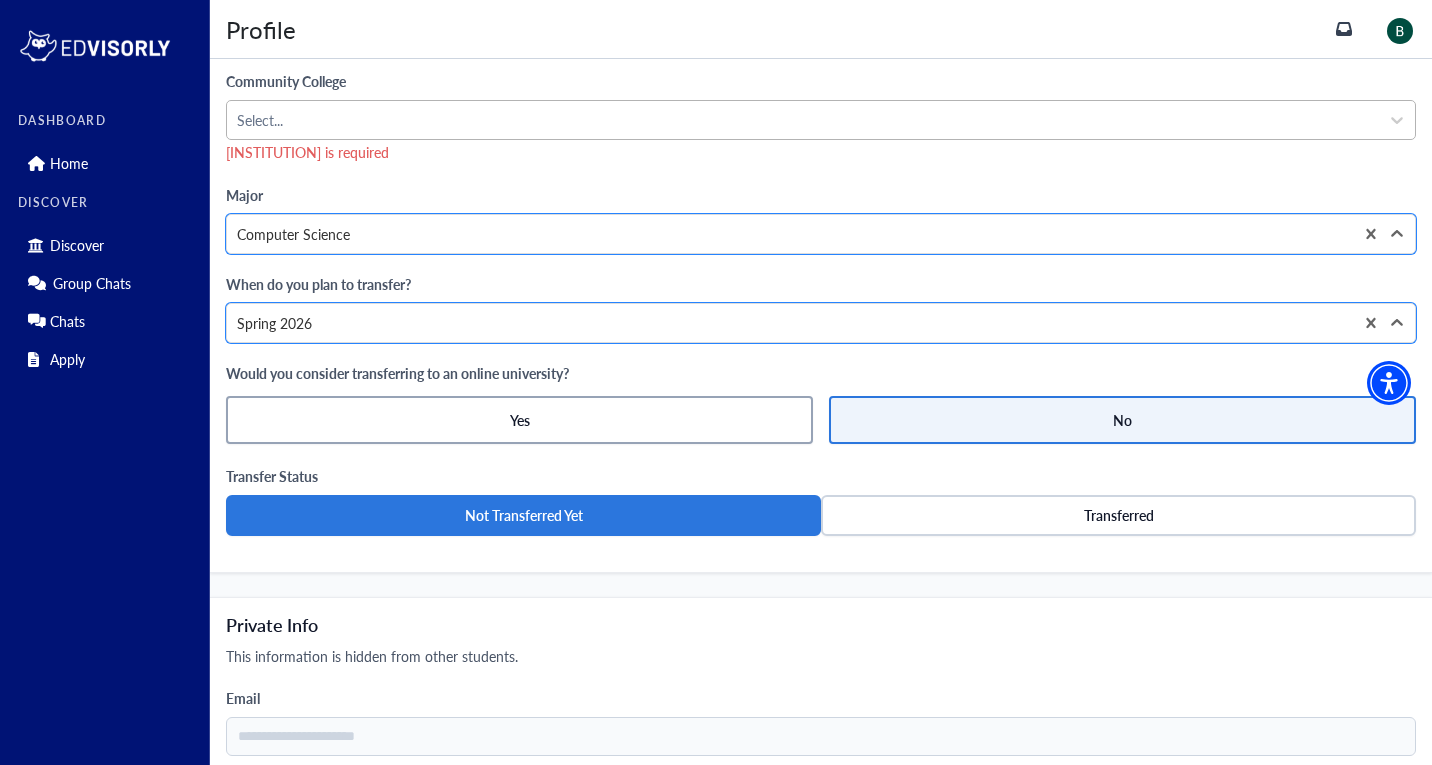 click at bounding box center (803, 120) 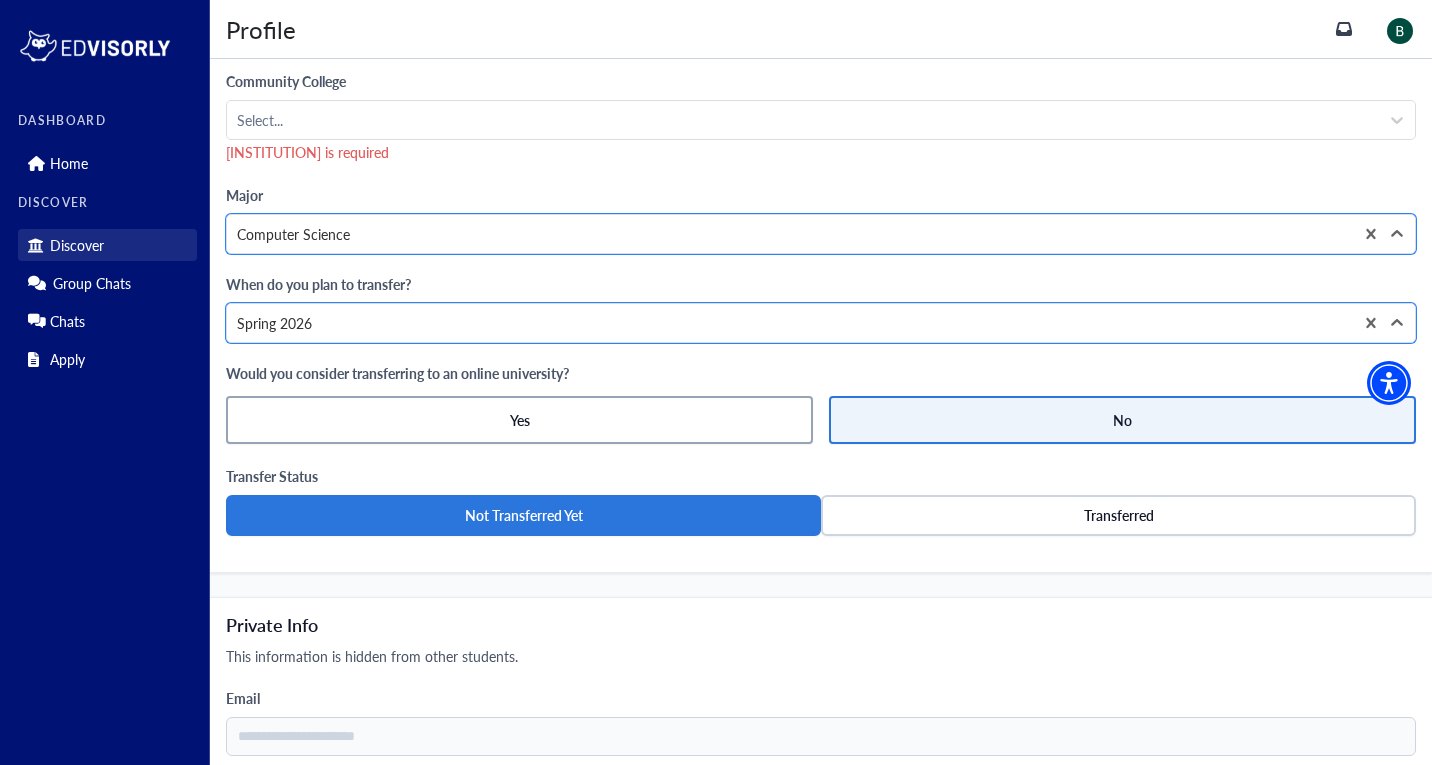 click on "Discover" at bounding box center (77, 245) 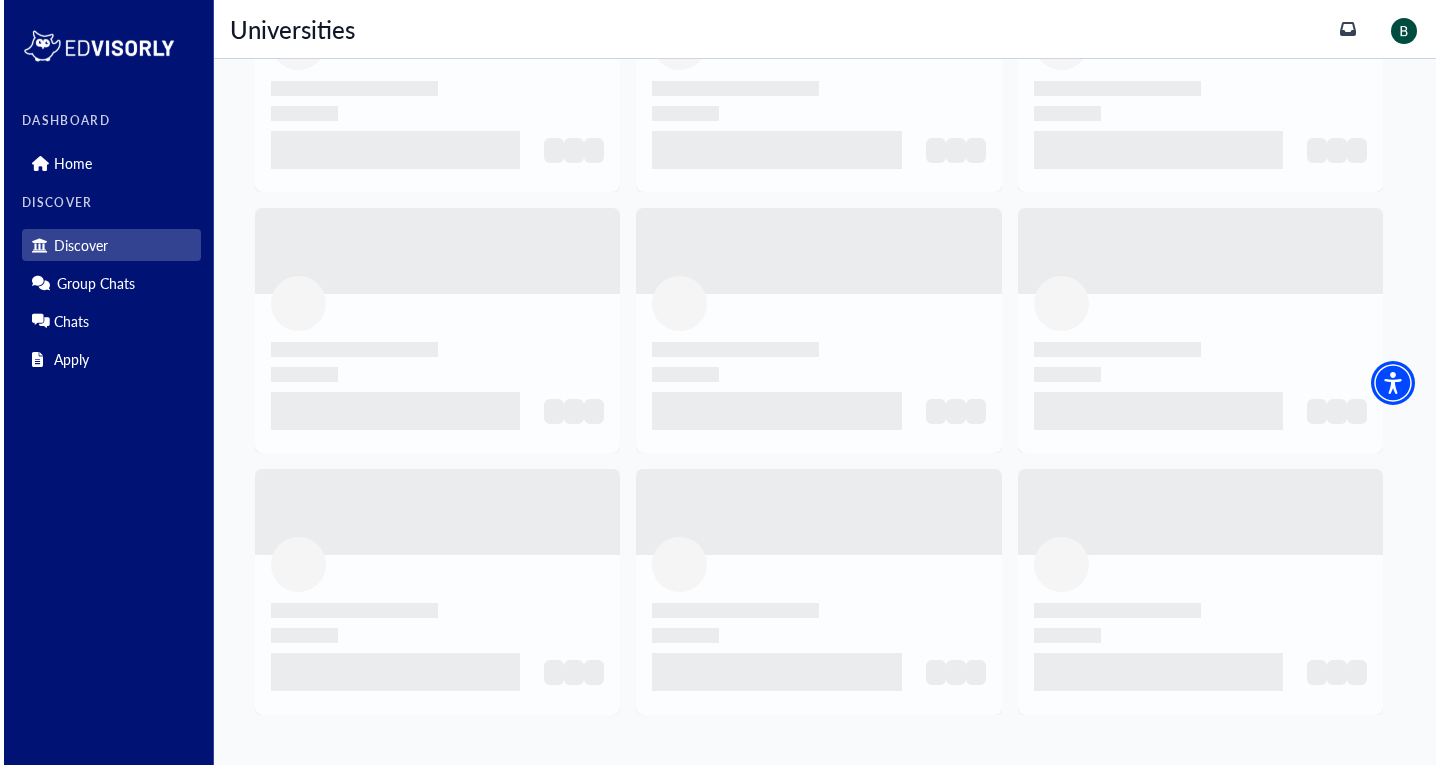 scroll, scrollTop: 0, scrollLeft: 0, axis: both 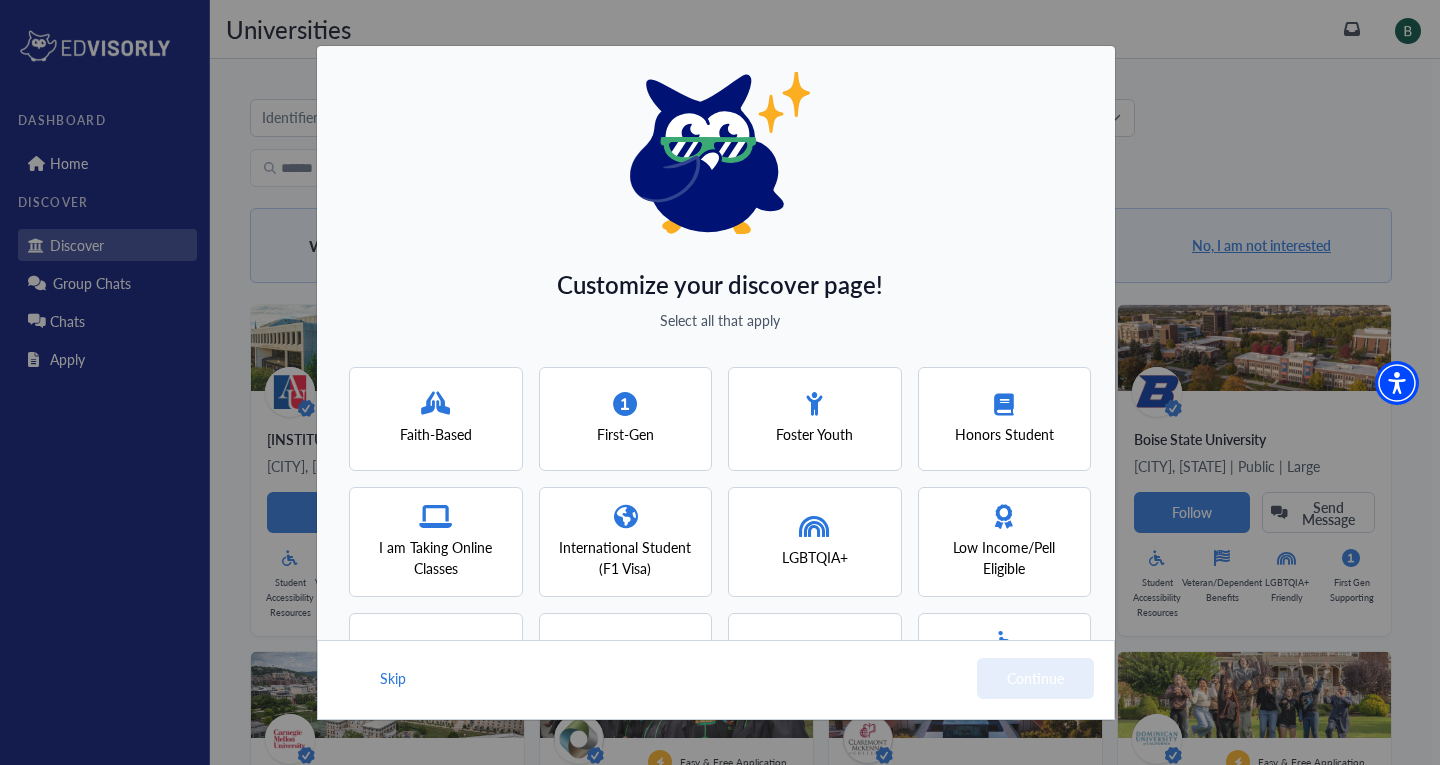 click on "International Student (F1 Visa)" at bounding box center (626, 542) 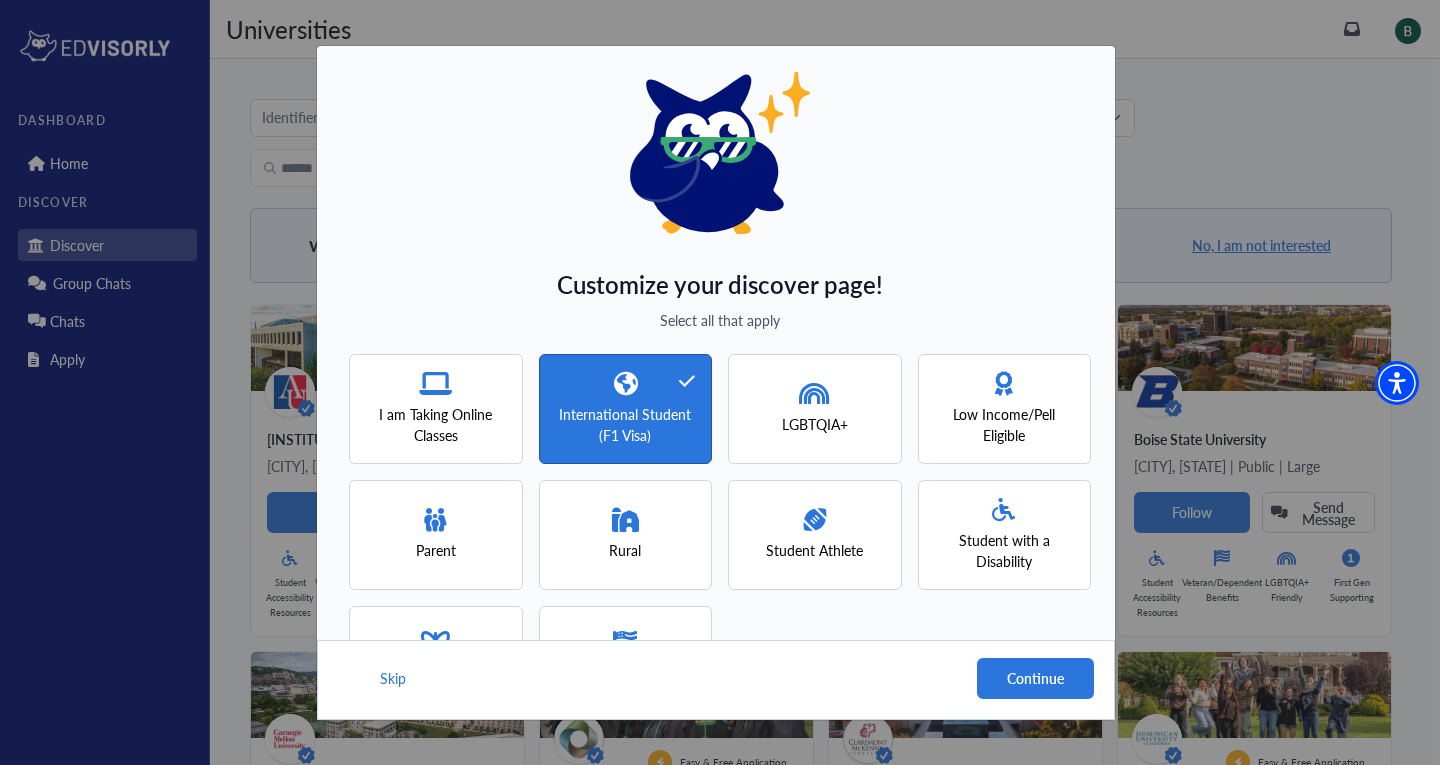 scroll, scrollTop: 200, scrollLeft: 0, axis: vertical 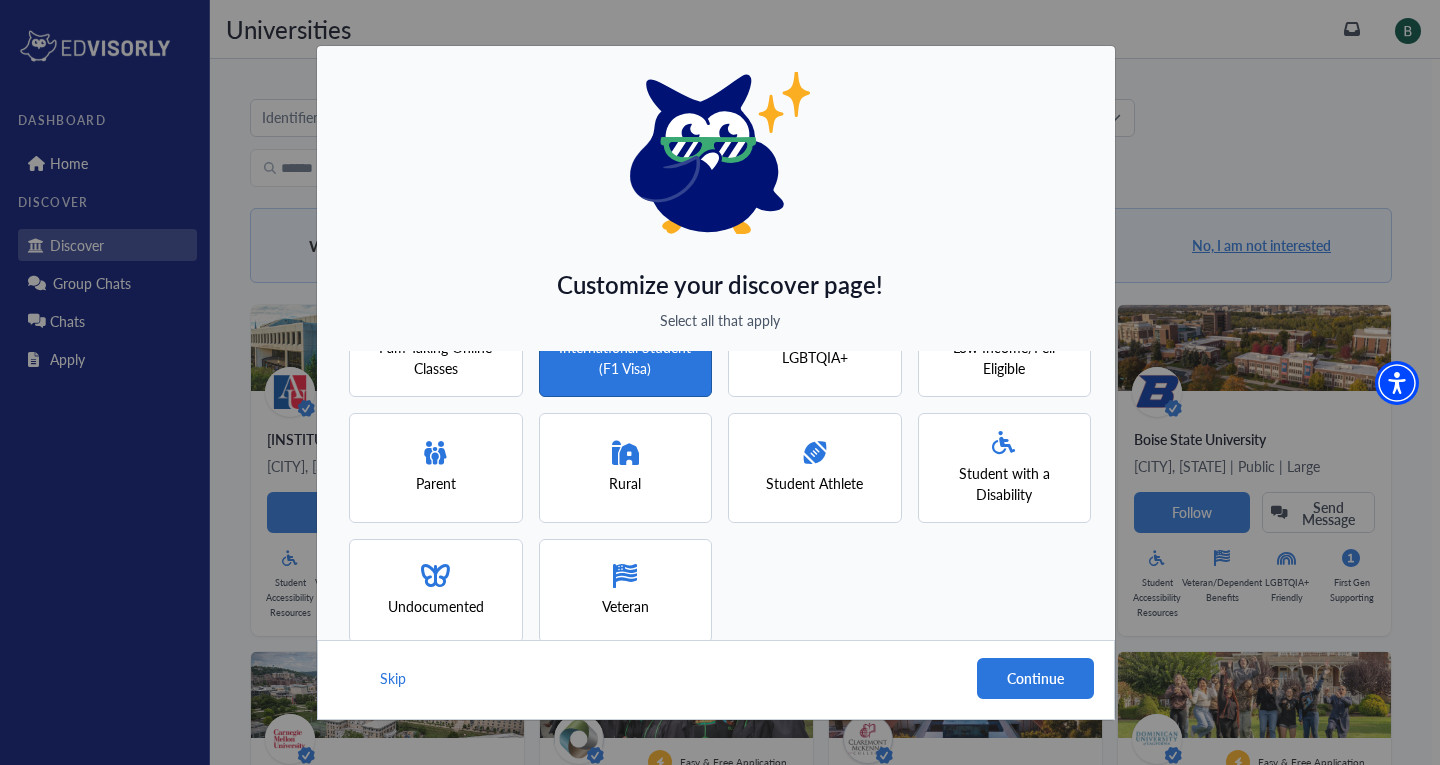 click on "Student Athlete" at bounding box center [814, 483] 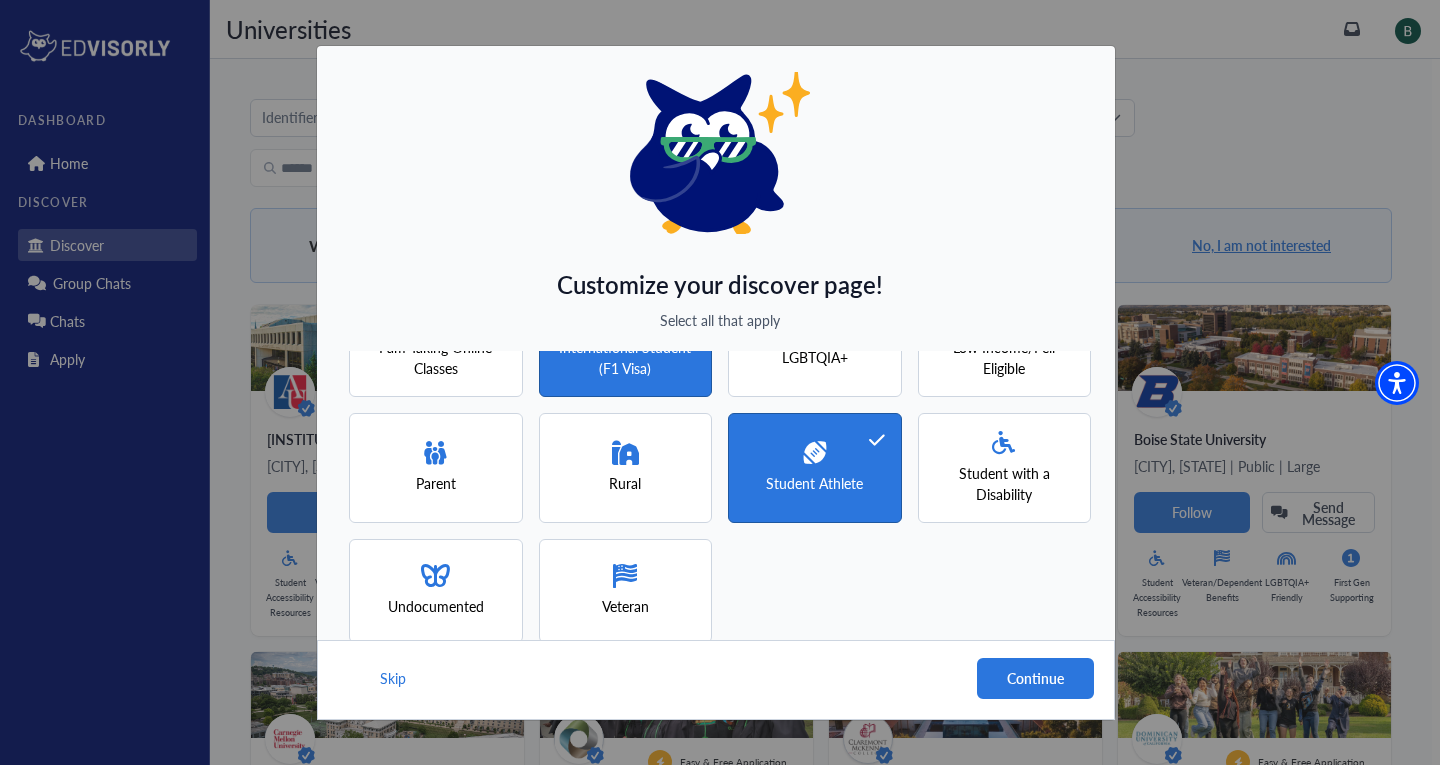 click on "Student Athlete" at bounding box center [815, 468] 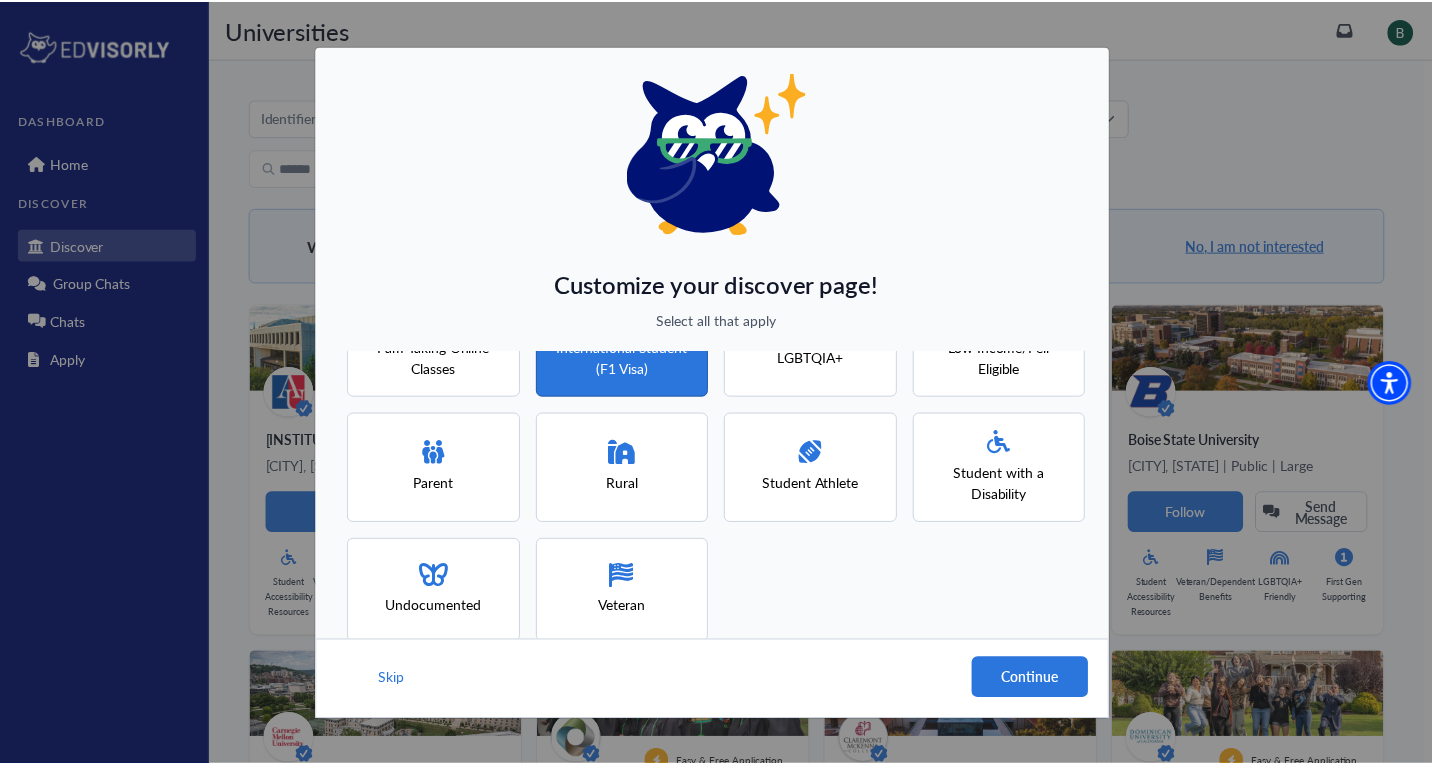 scroll, scrollTop: 0, scrollLeft: 0, axis: both 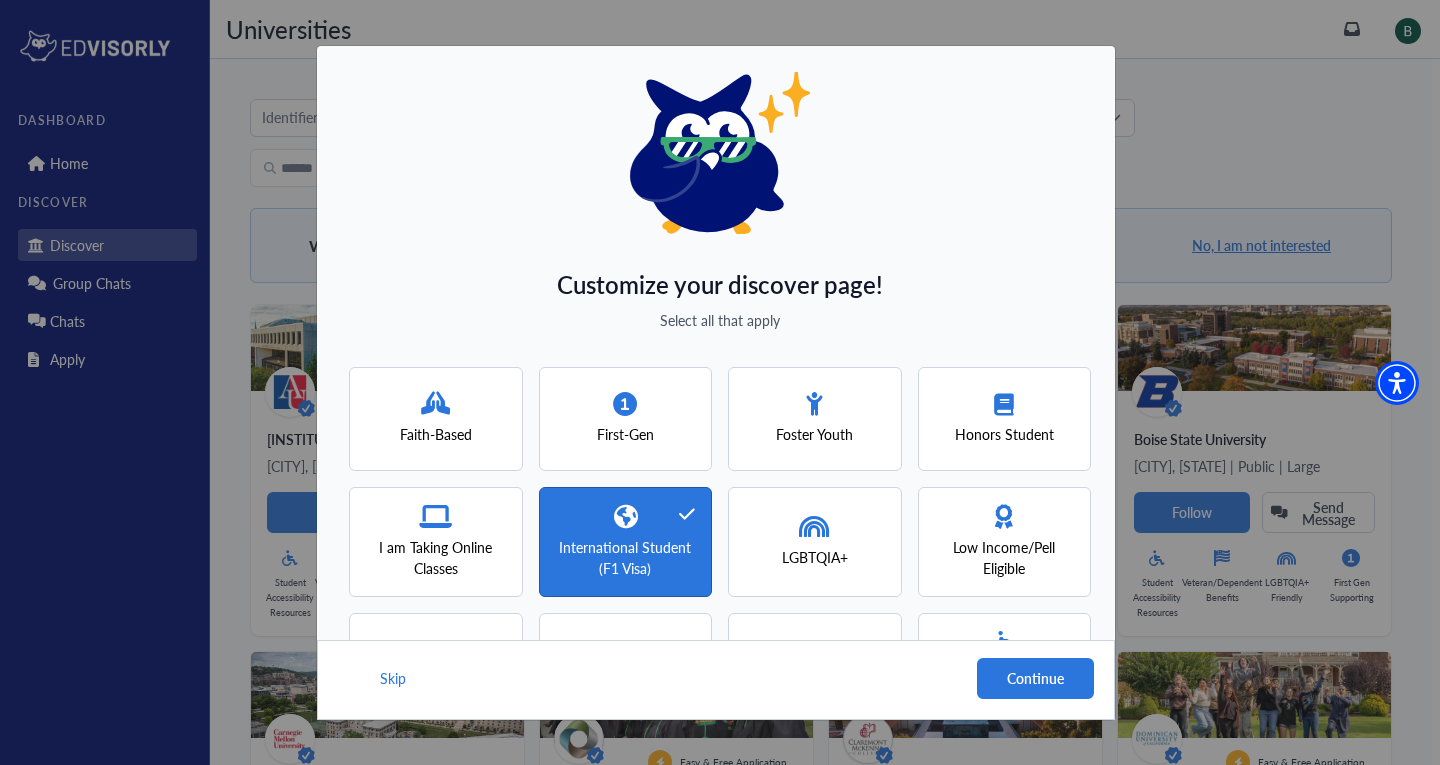 drag, startPoint x: 666, startPoint y: 416, endPoint x: 627, endPoint y: 410, distance: 39.45884 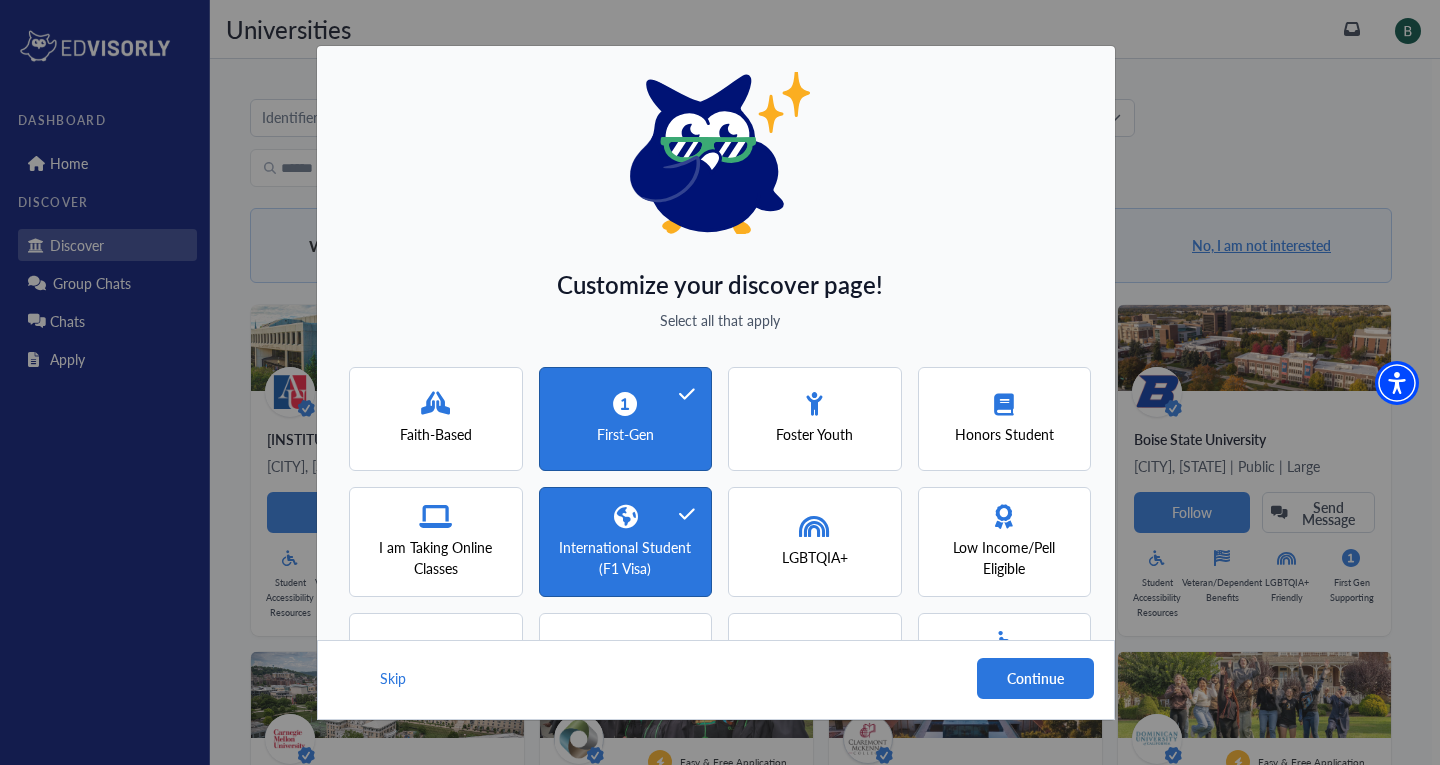 click on "First-Gen" at bounding box center (625, 418) 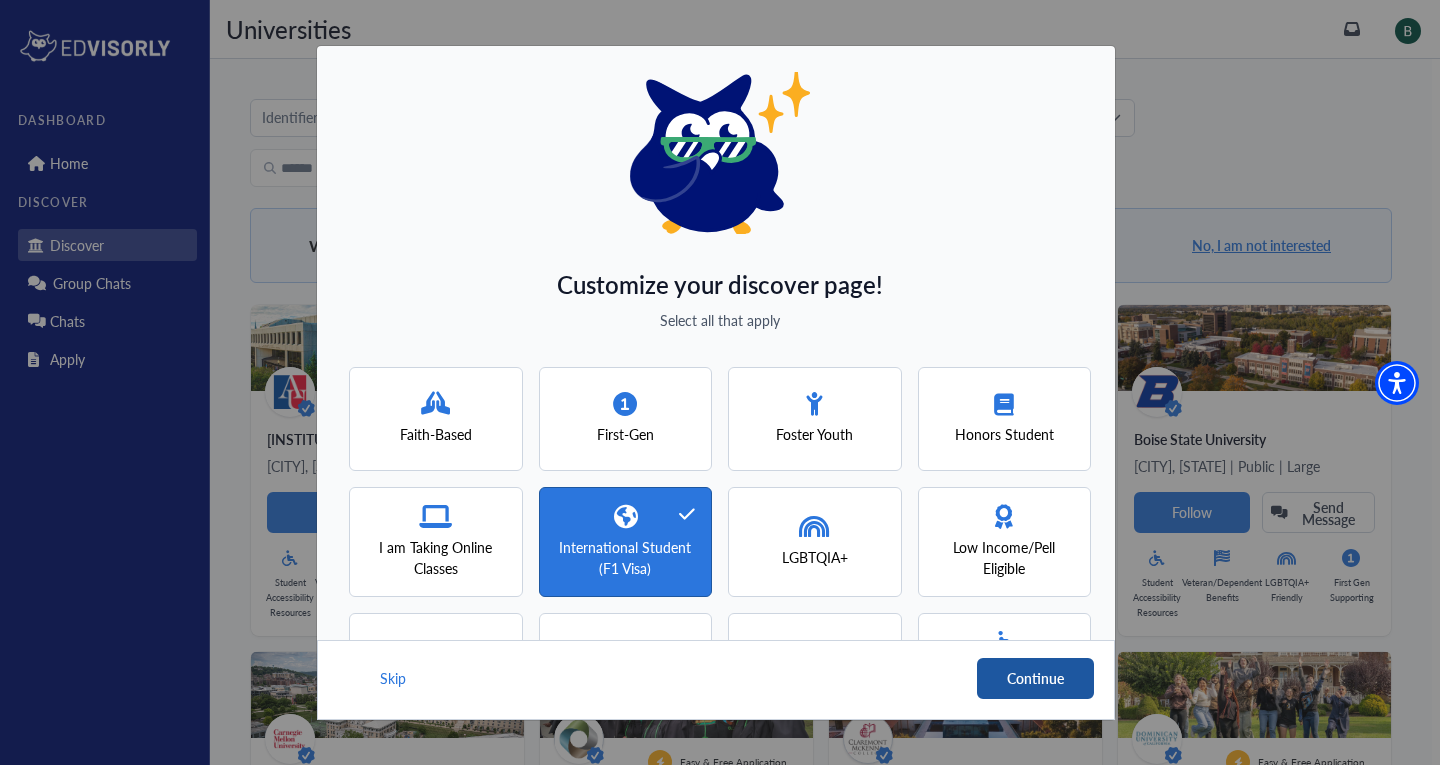 click on "Continue" at bounding box center [1035, 678] 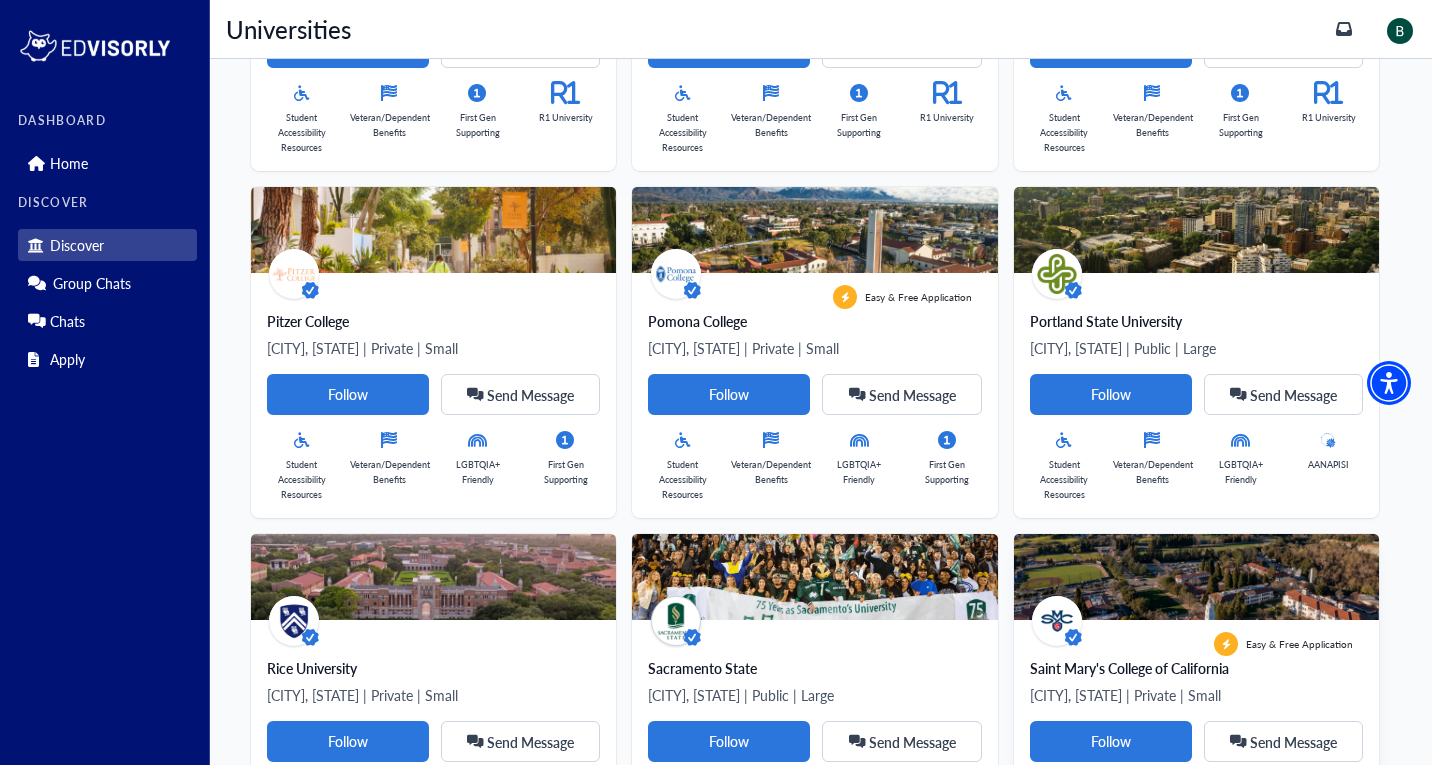 scroll, scrollTop: 2563, scrollLeft: 0, axis: vertical 